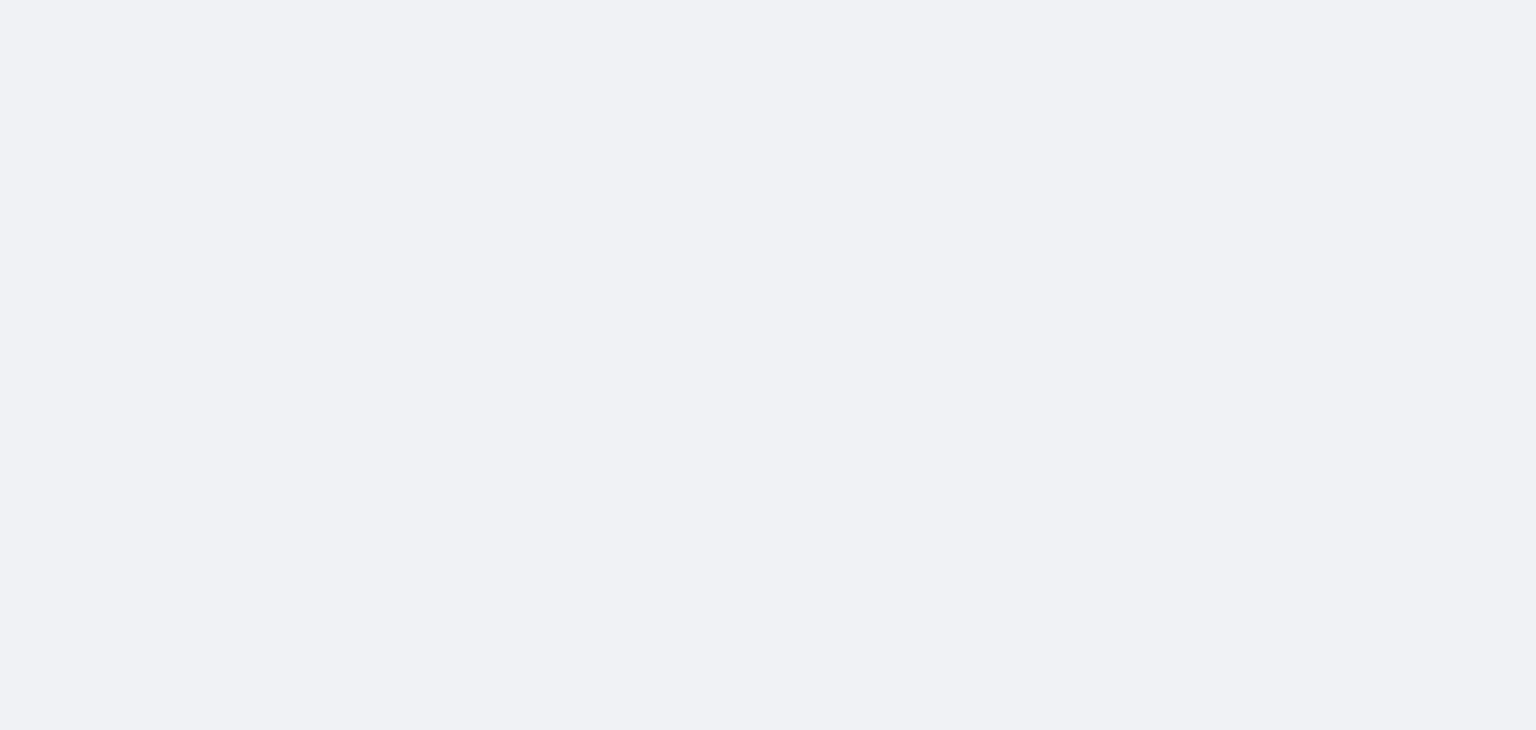 scroll, scrollTop: 0, scrollLeft: 0, axis: both 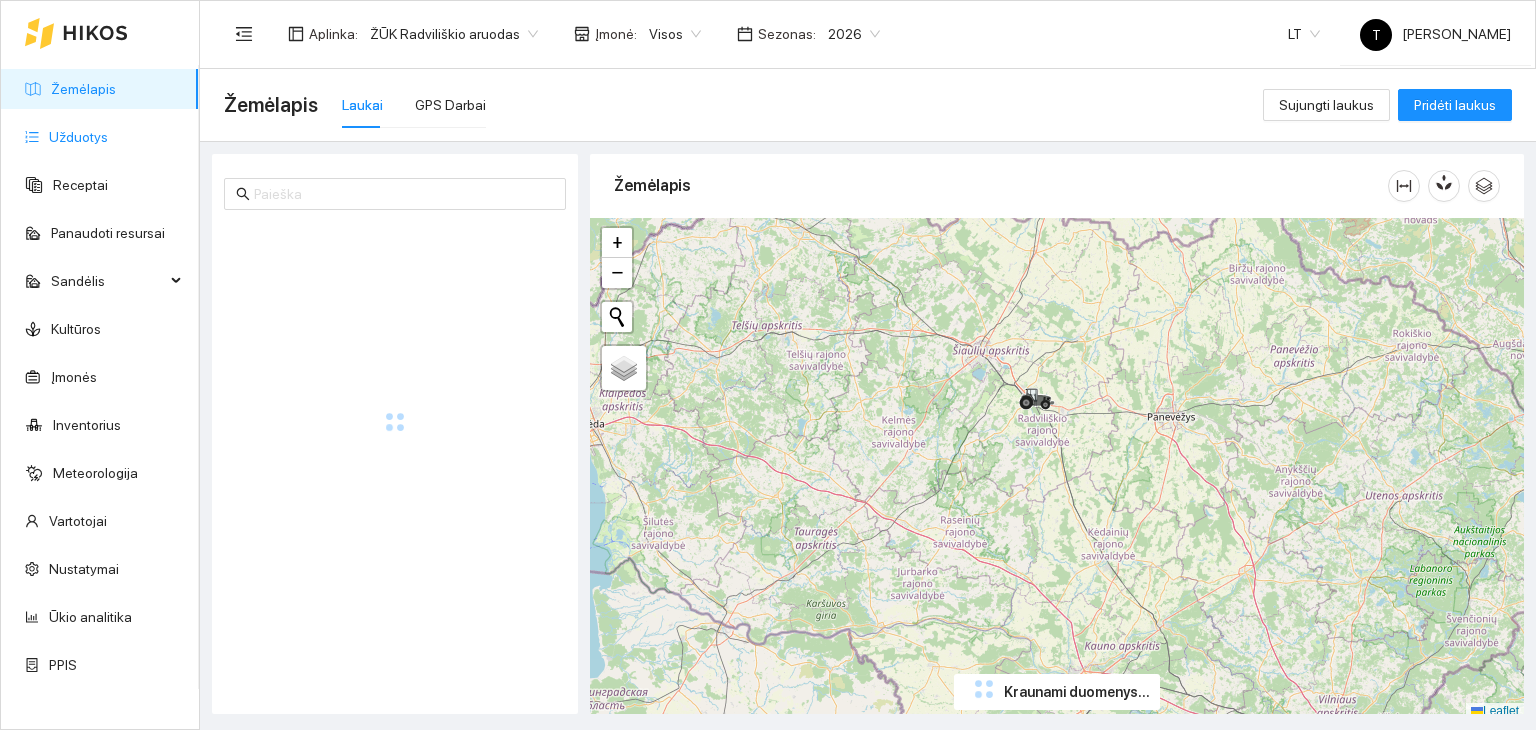 click on "Užduotys" at bounding box center (78, 137) 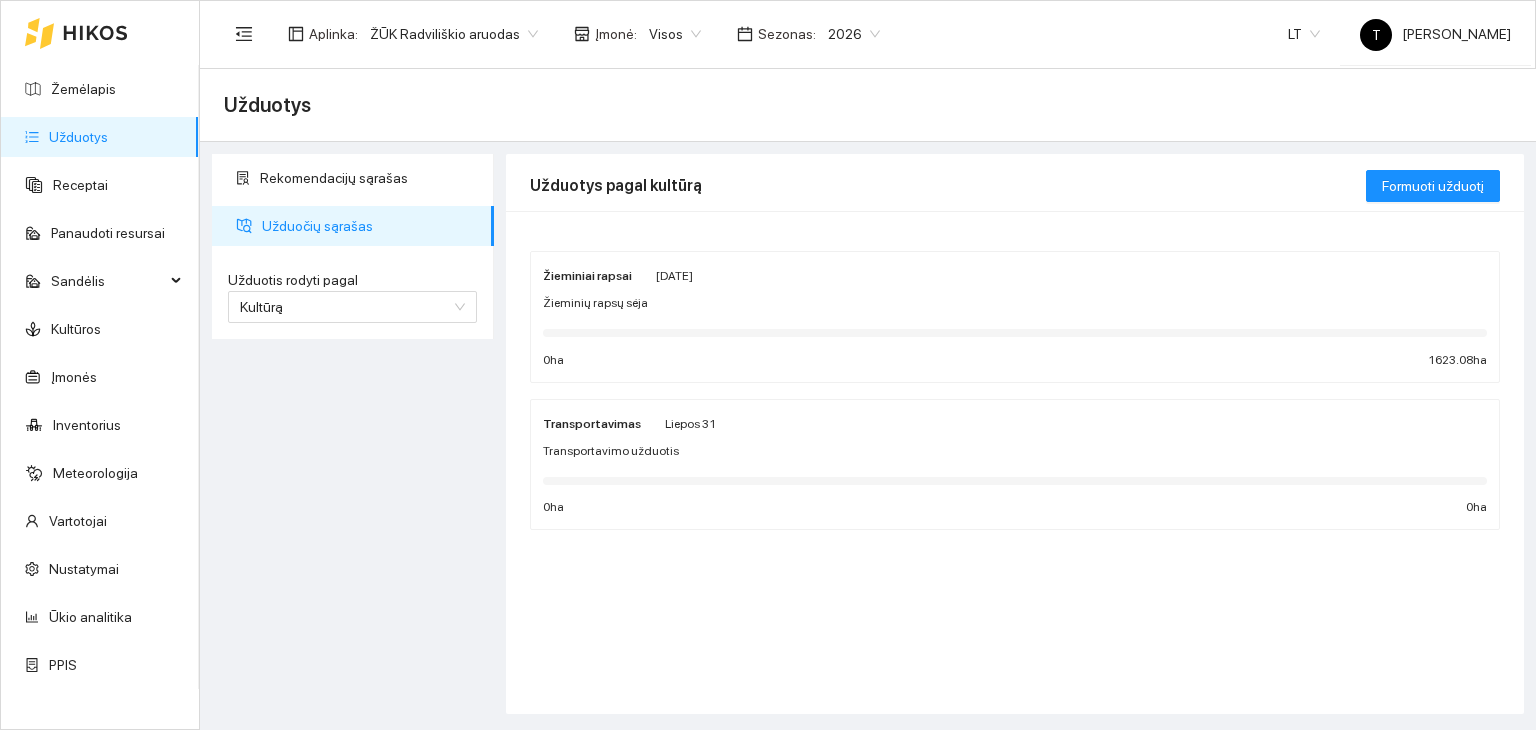click on "[DATE]" at bounding box center (674, 276) 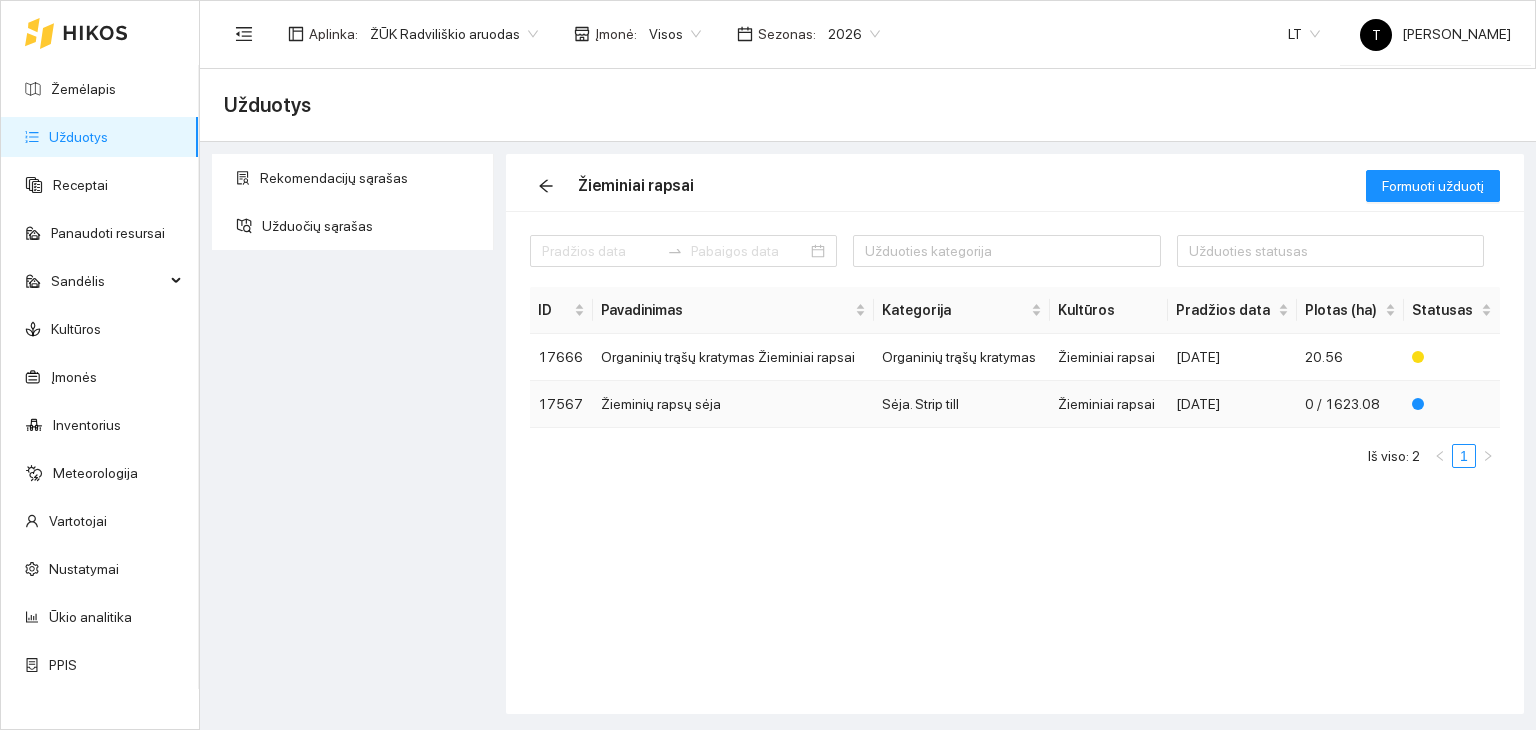 click on "Sėja. Strip till" at bounding box center [962, 404] 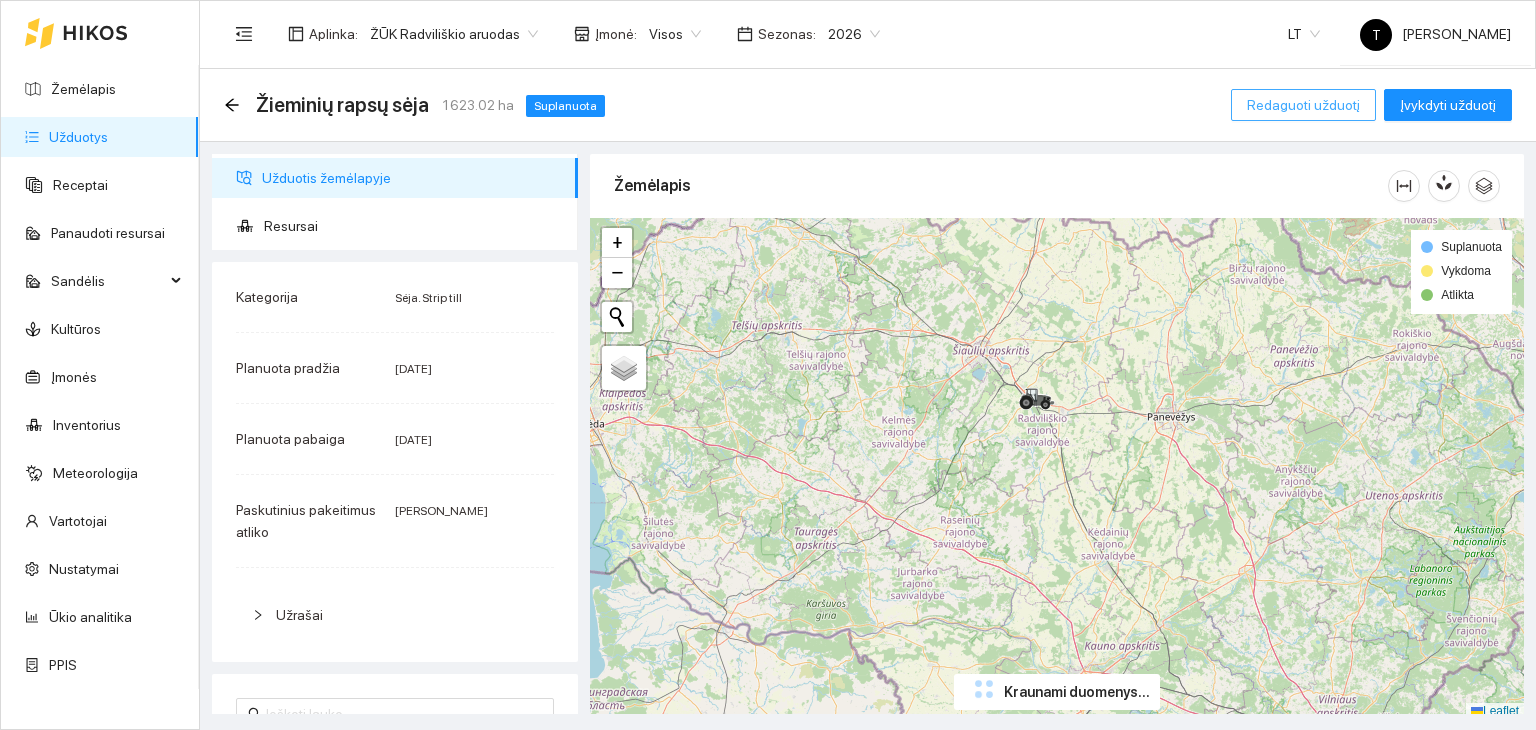 click on "Redaguoti užduotį" at bounding box center [1303, 105] 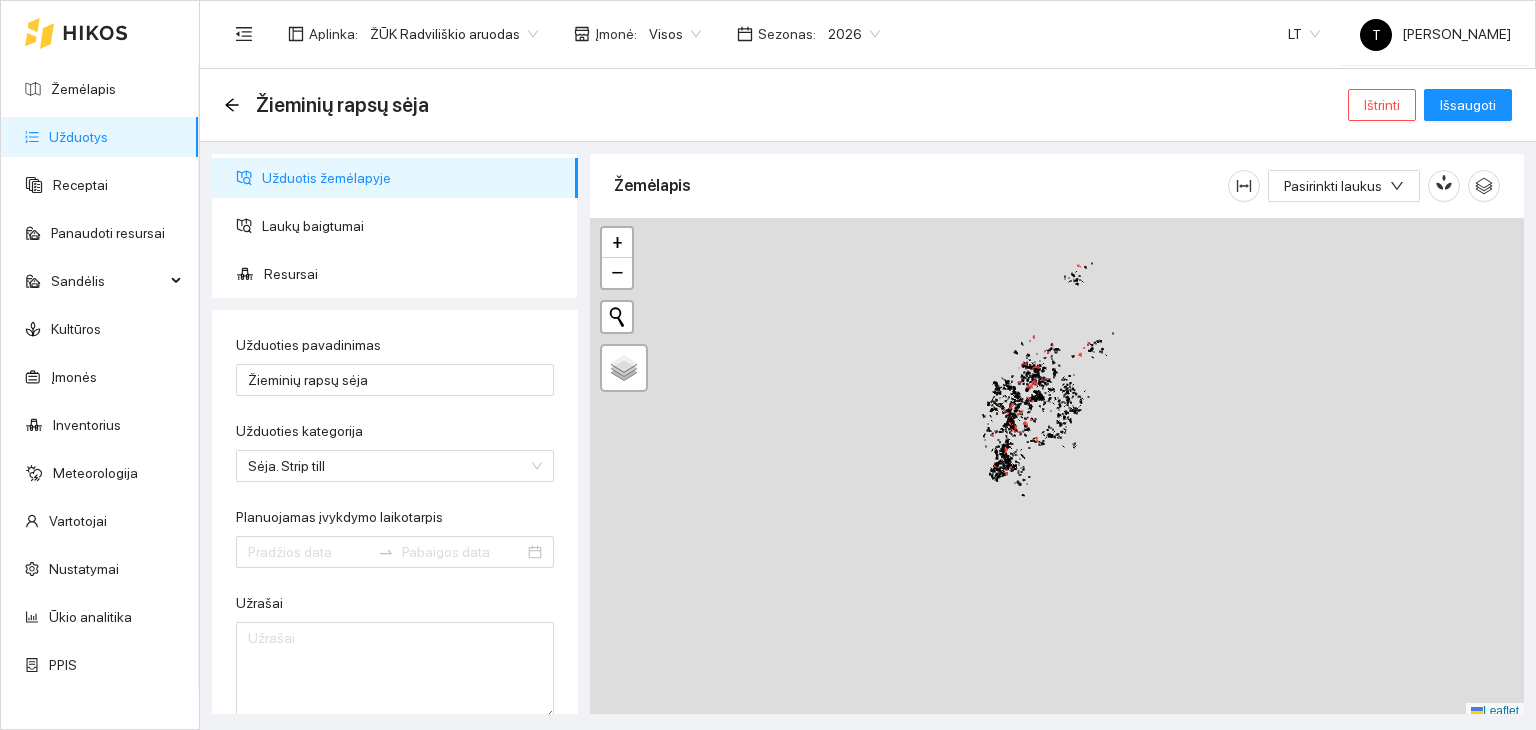 type on "[DATE]" 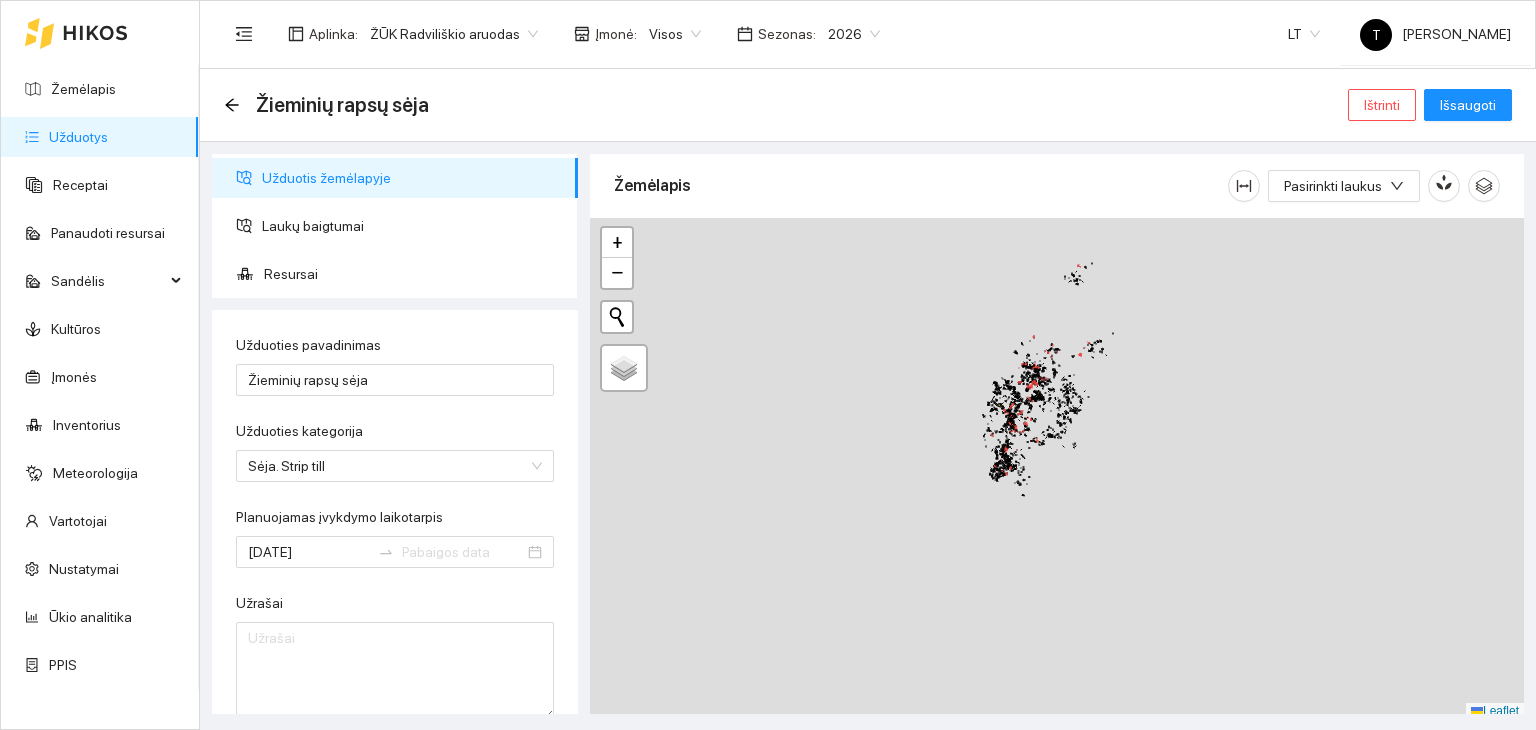 type on "[DATE]" 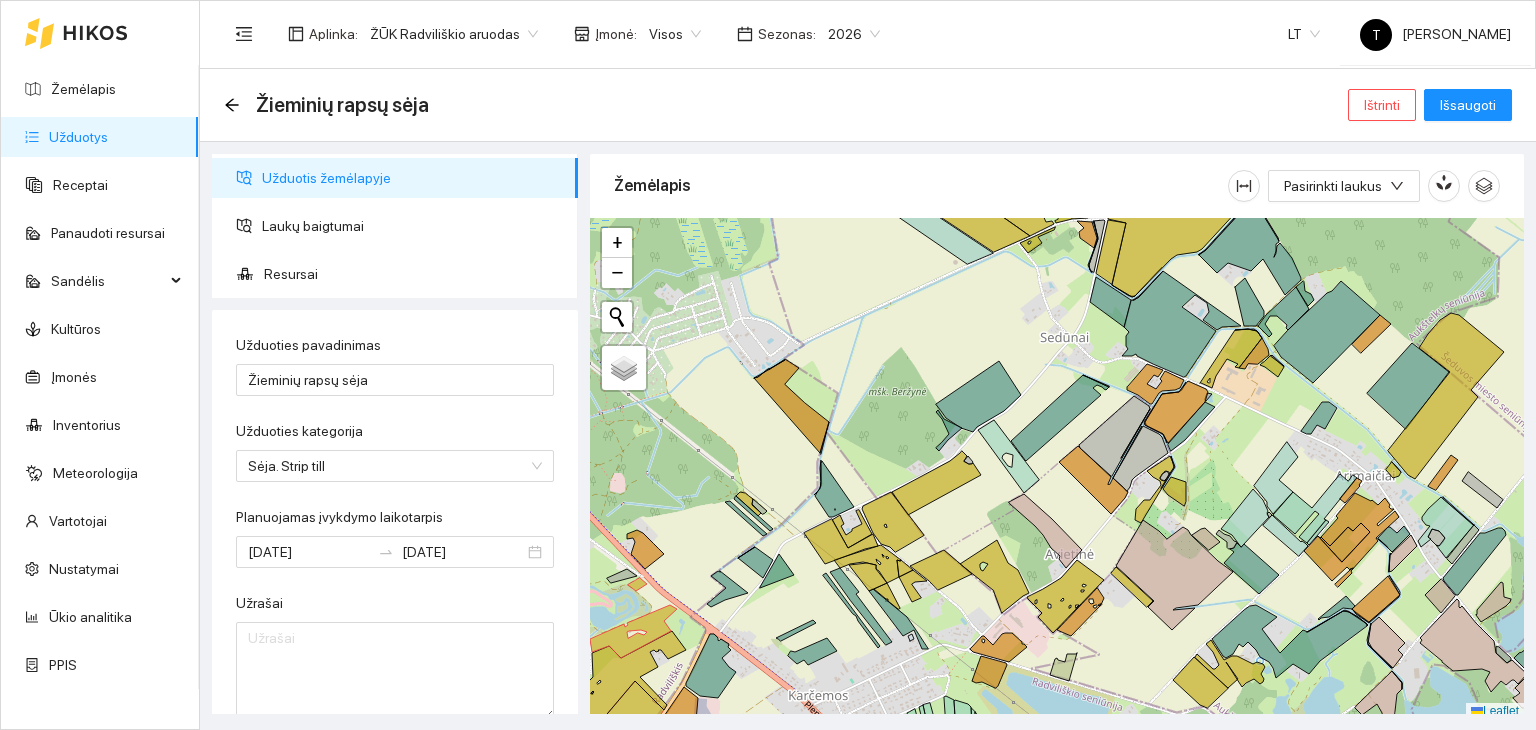 scroll, scrollTop: 5, scrollLeft: 0, axis: vertical 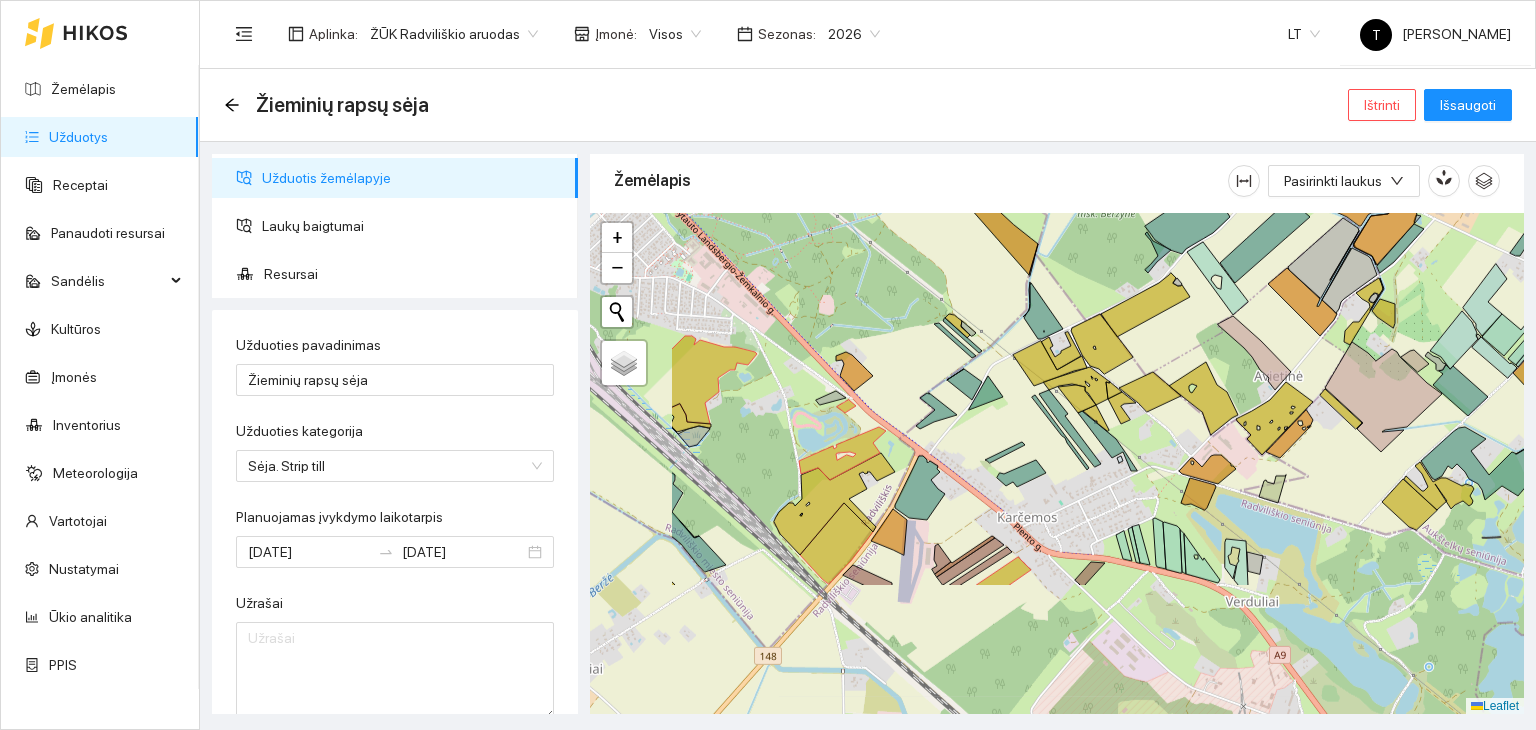 drag, startPoint x: 1239, startPoint y: 507, endPoint x: 1464, endPoint y: 342, distance: 279.01614 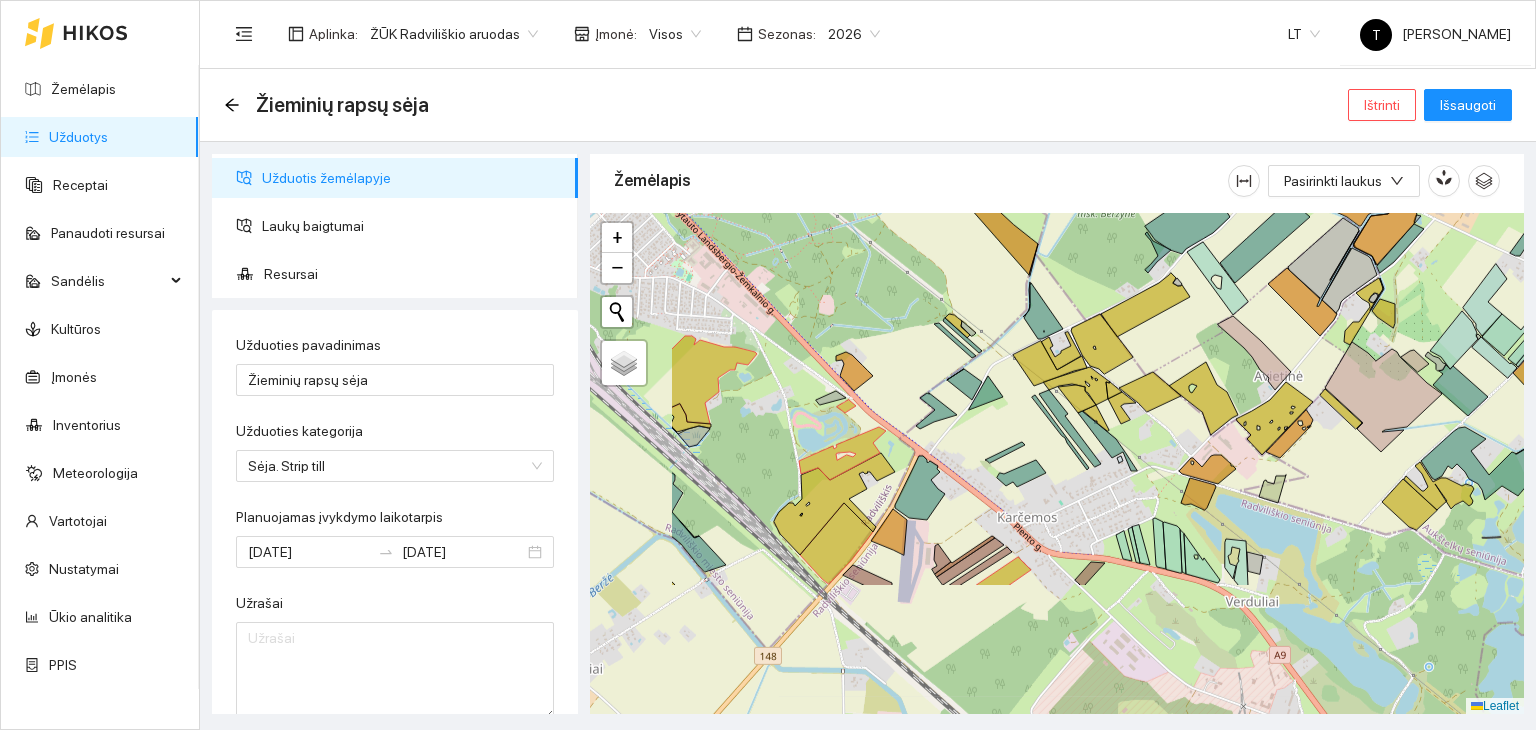 click 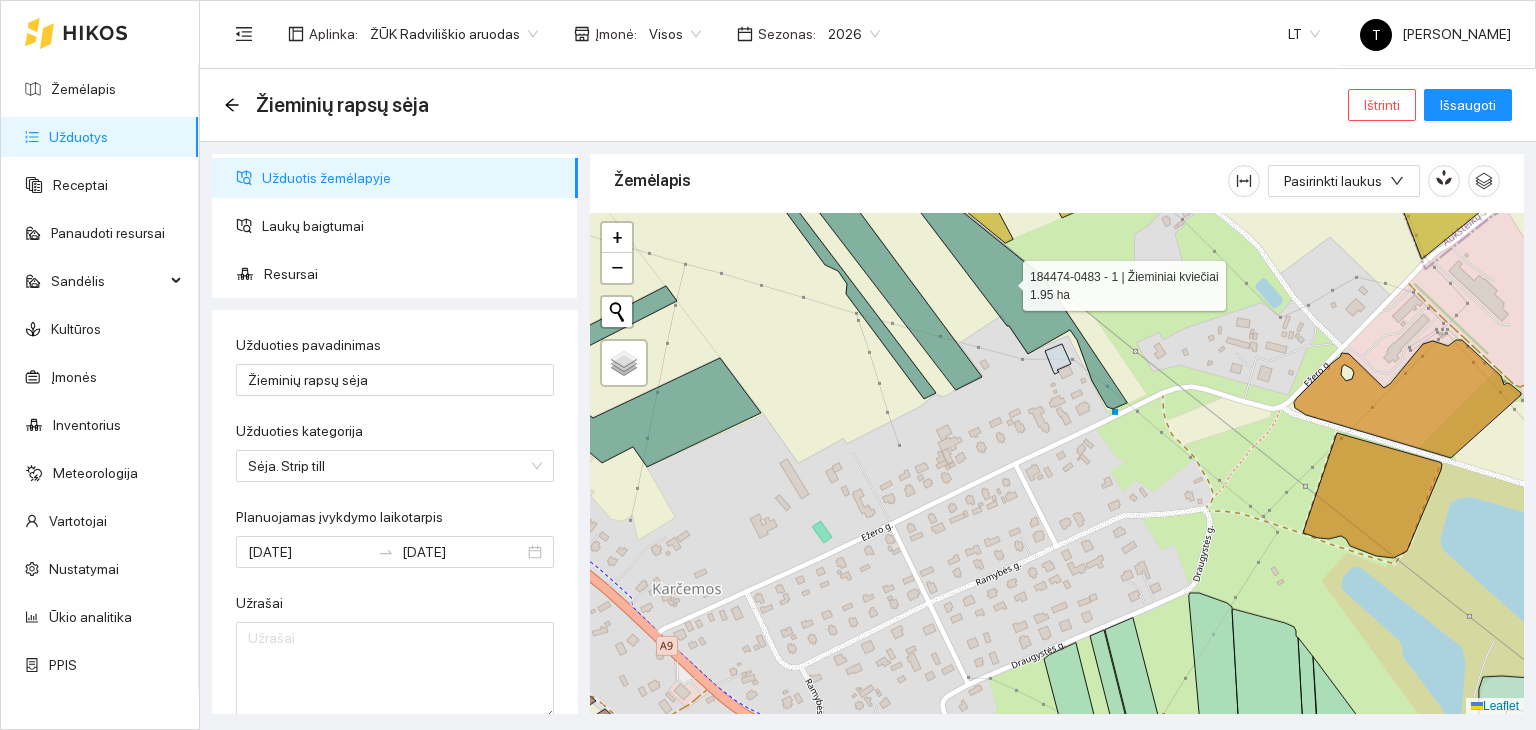 click 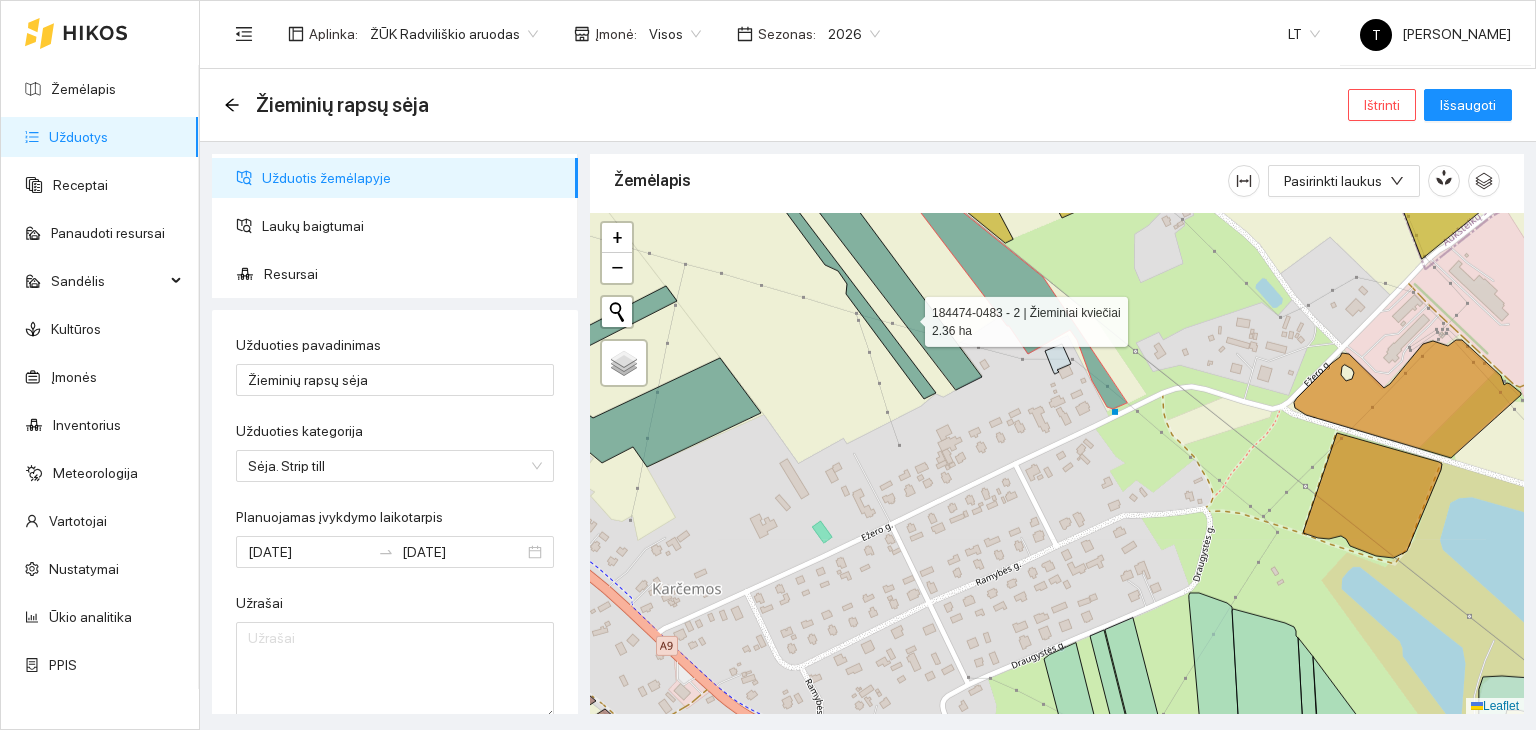 click 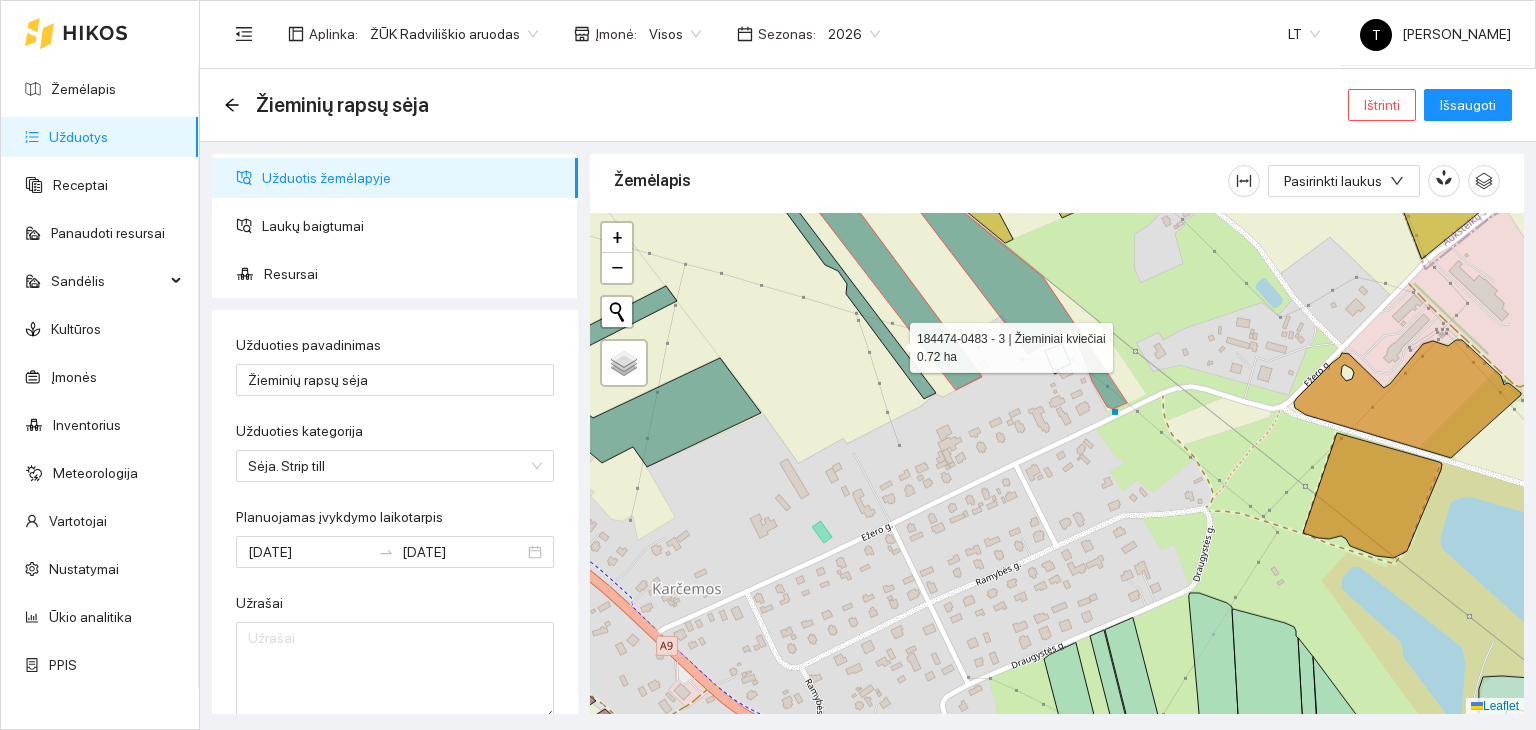 click 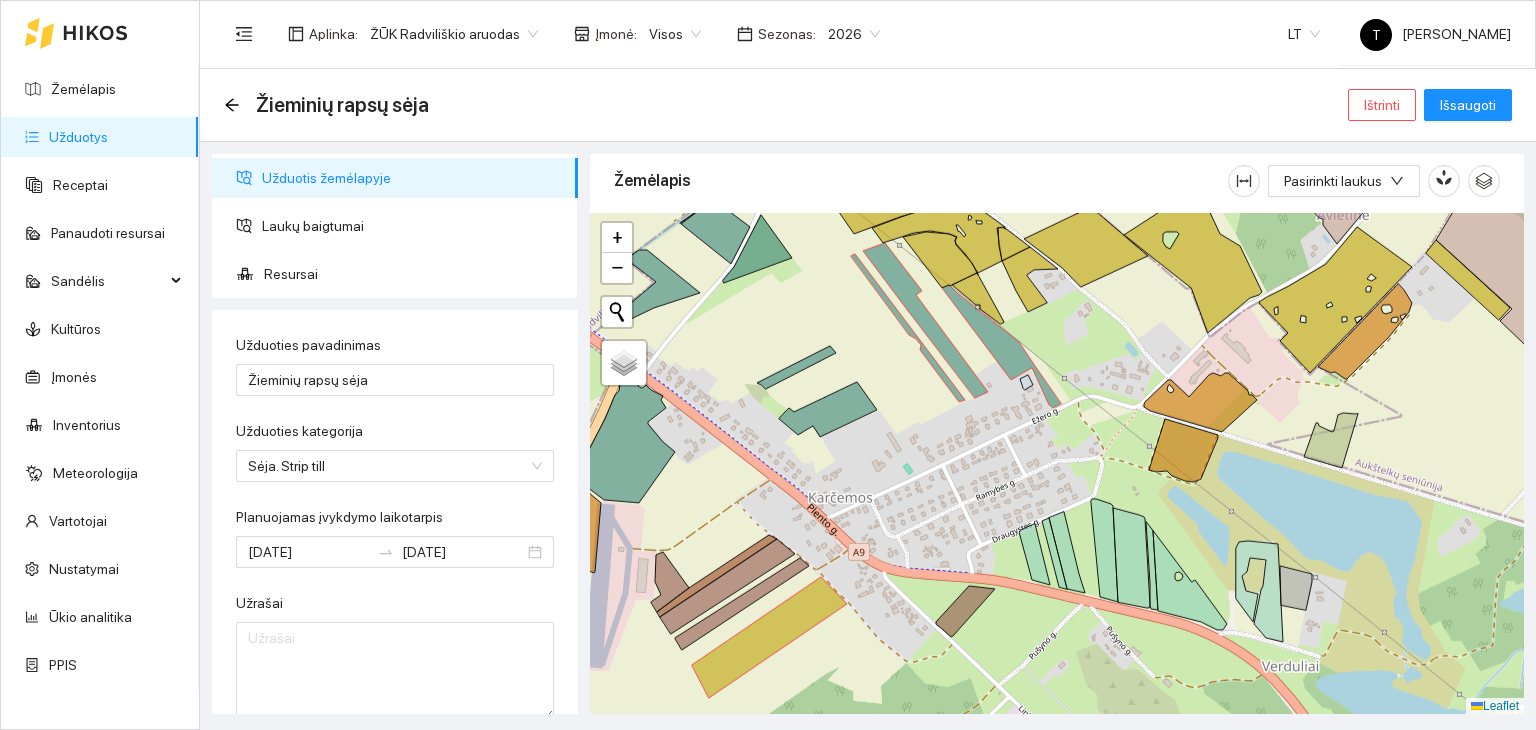 drag, startPoint x: 821, startPoint y: 413, endPoint x: 909, endPoint y: 393, distance: 90.24411 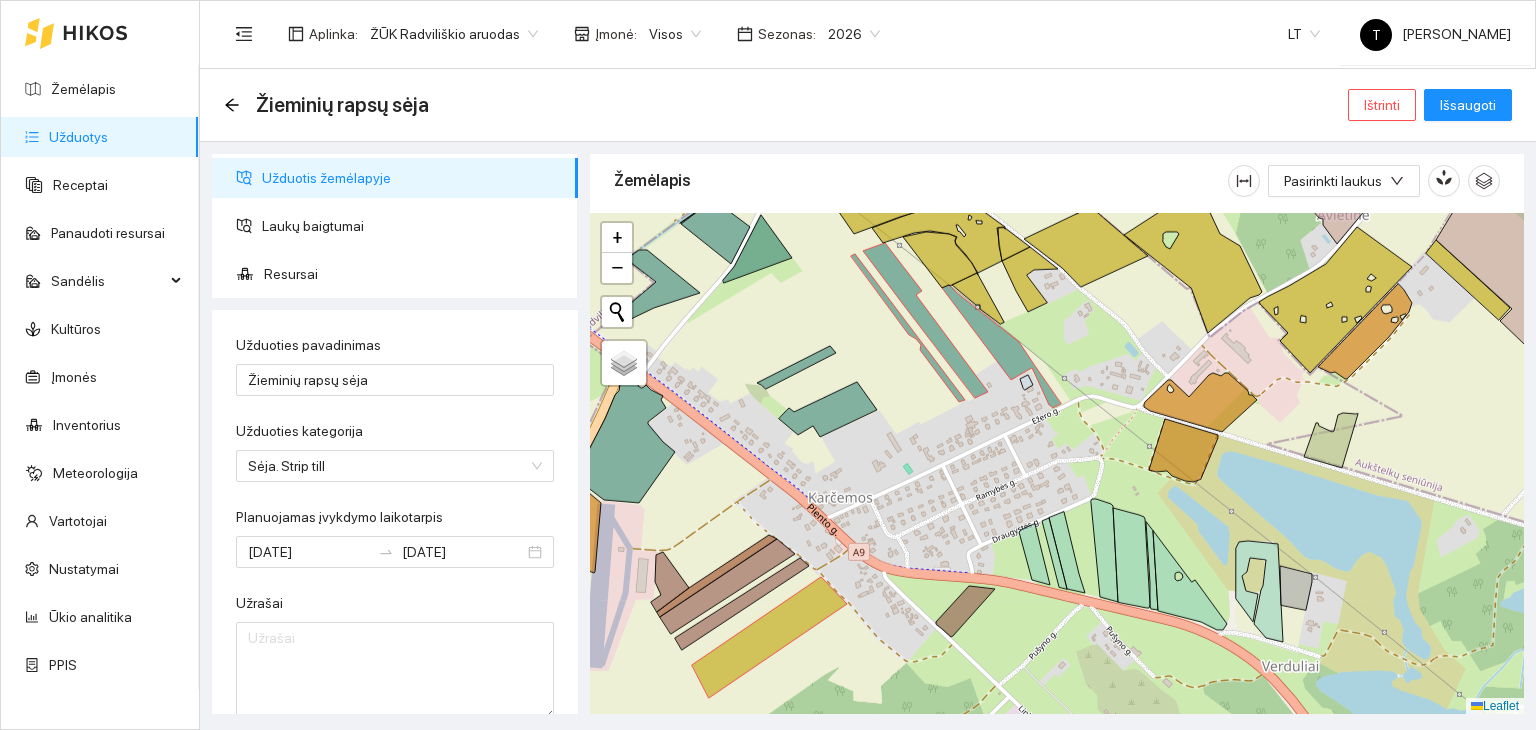 click on "+ −   Nieko nerasta. Bandykite dar kartą.  Žemėlapis  Palydovas  Leaflet" at bounding box center (1057, 464) 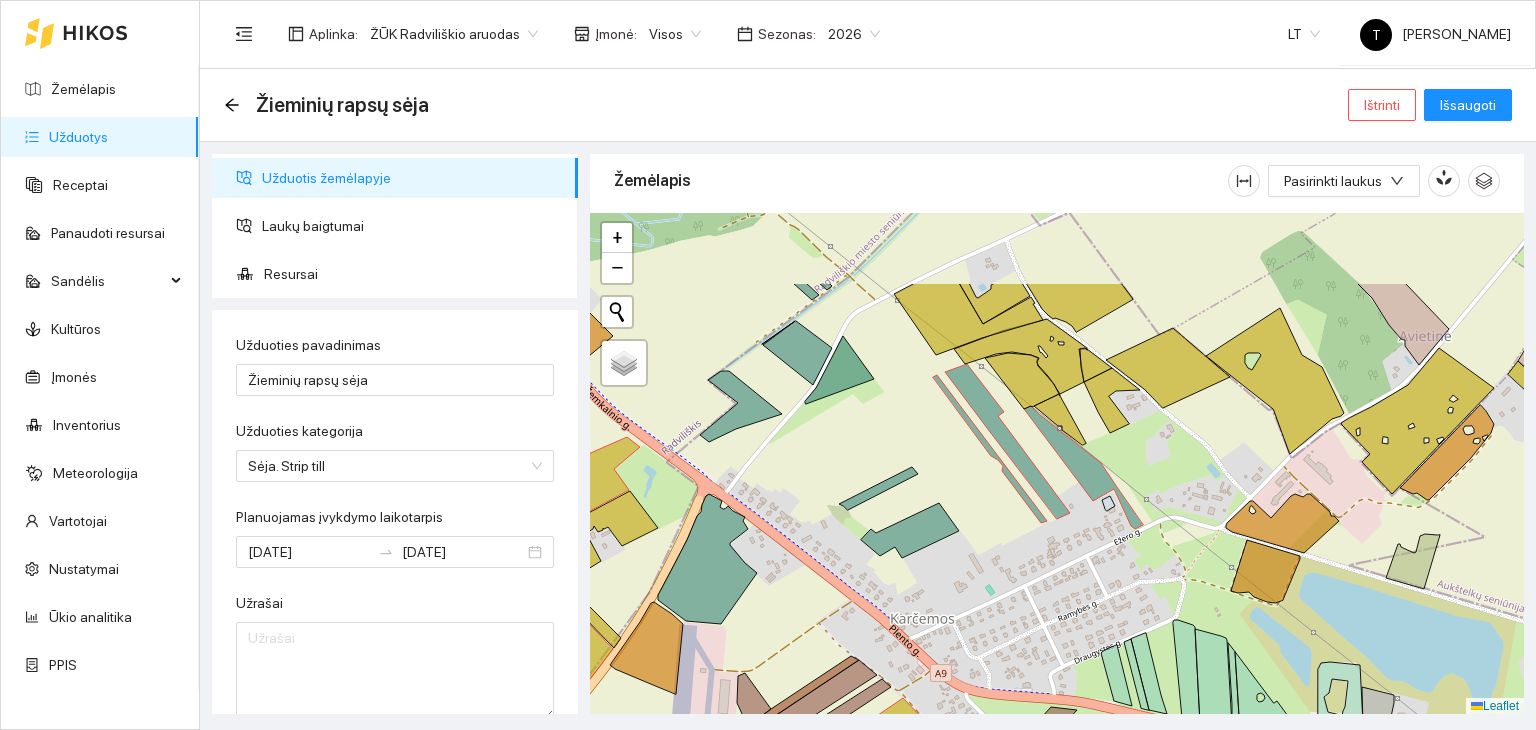 drag, startPoint x: 892, startPoint y: 451, endPoint x: 973, endPoint y: 575, distance: 148.11145 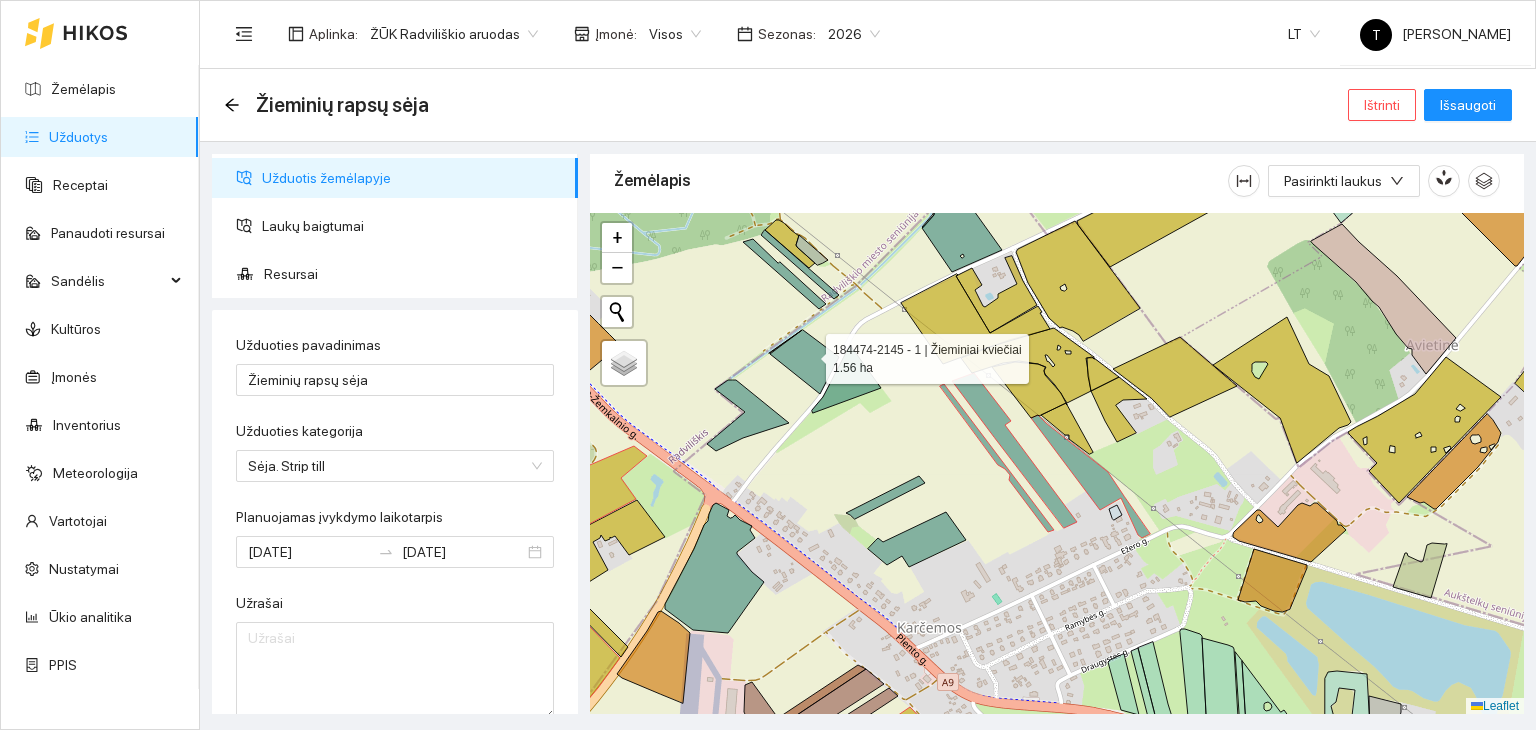click 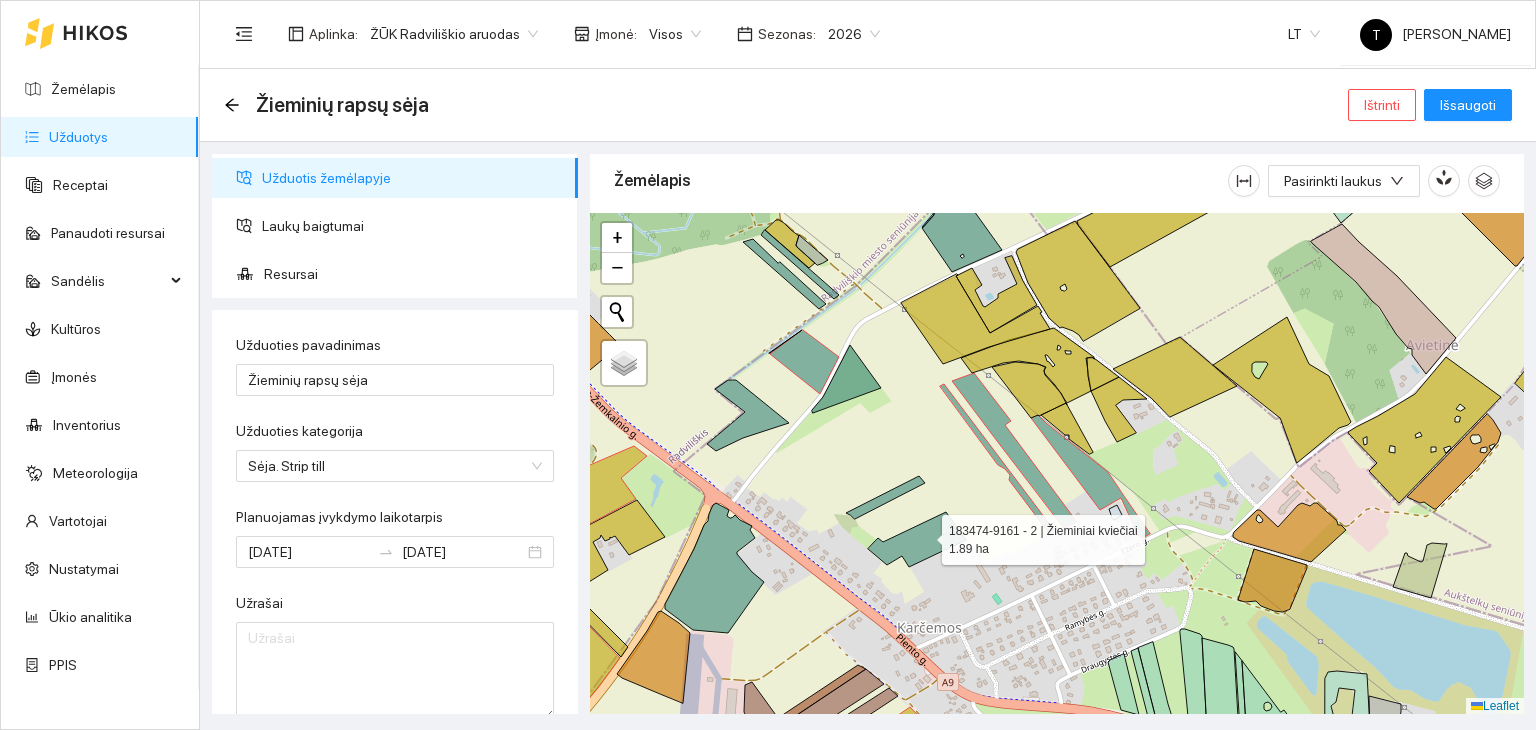 click 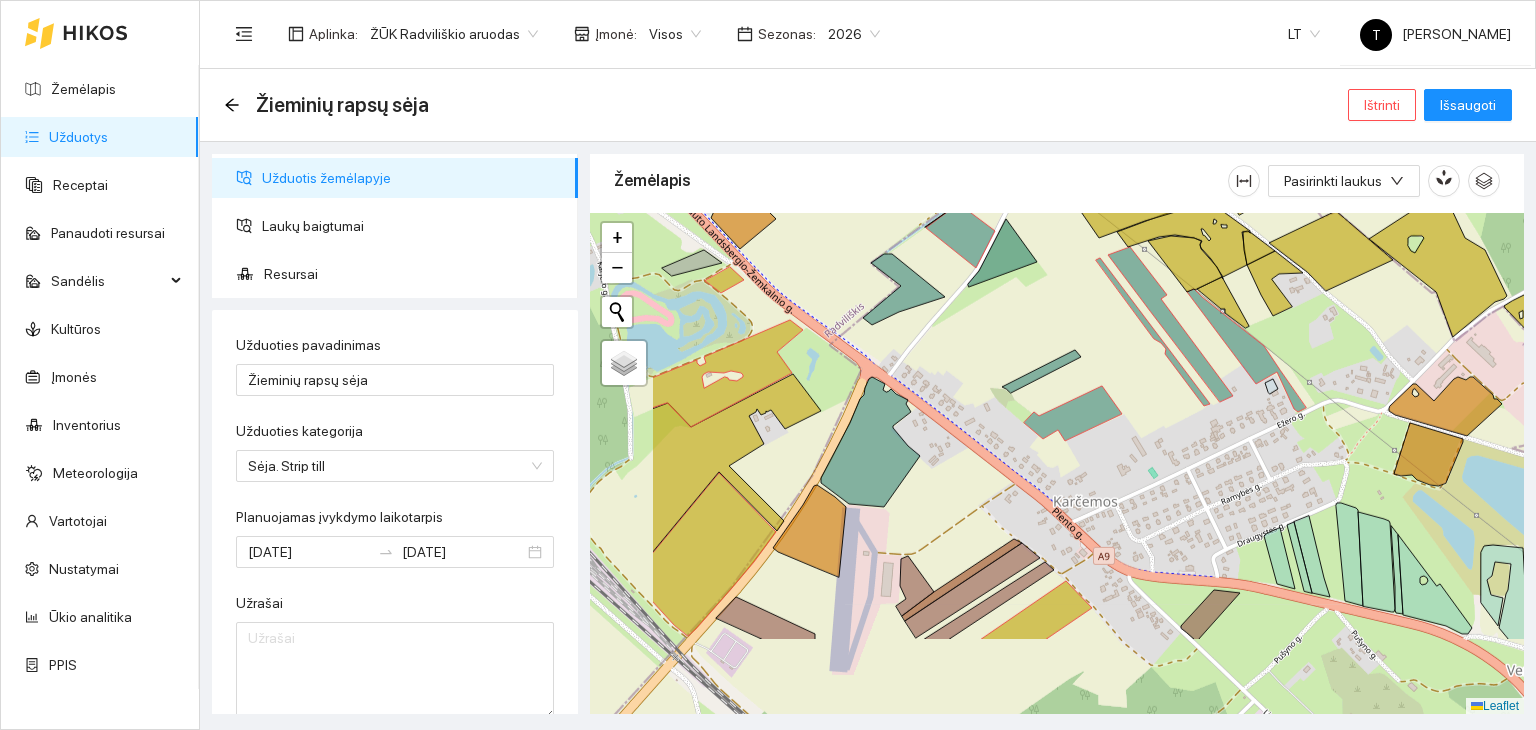 drag, startPoint x: 1018, startPoint y: 615, endPoint x: 1175, endPoint y: 489, distance: 201.30823 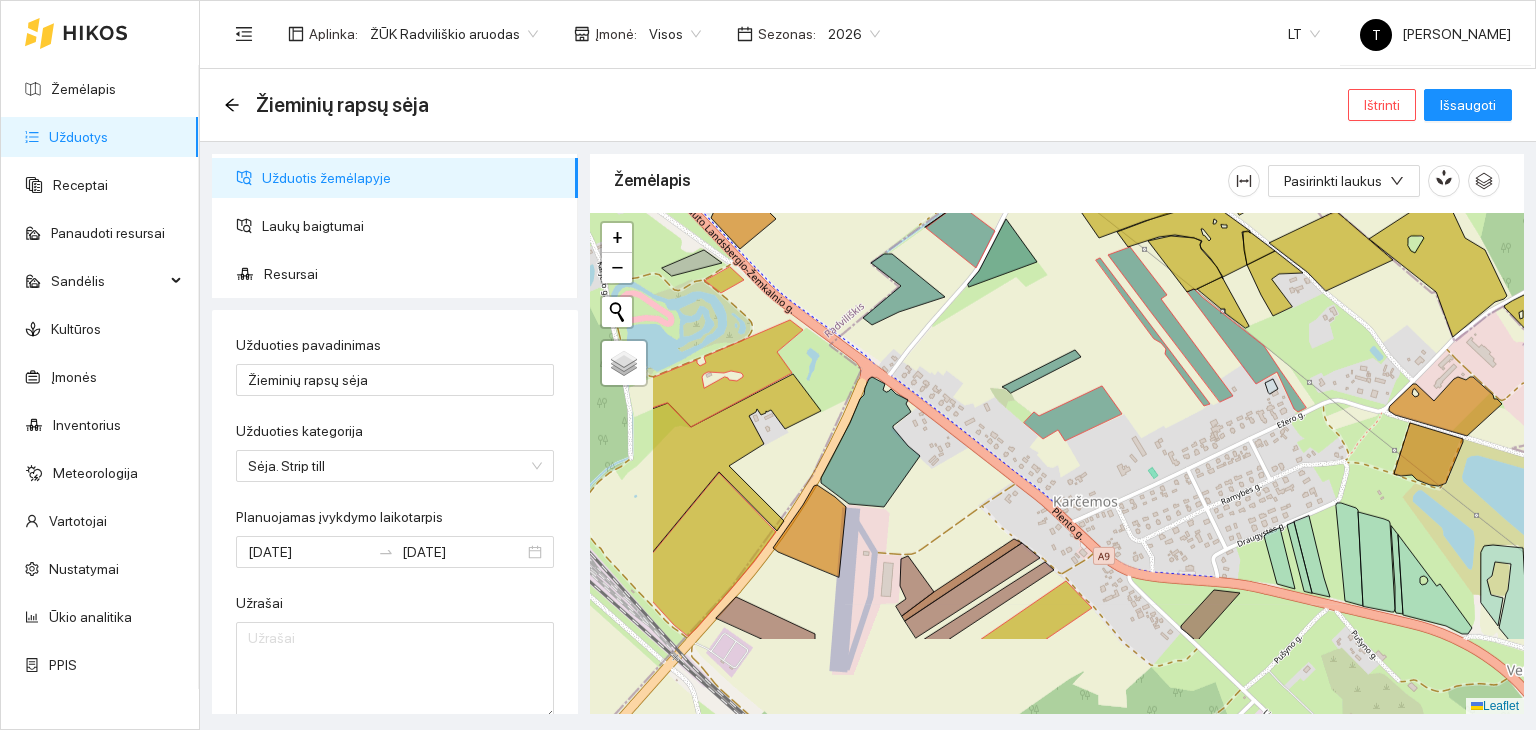 click on "+ −   Nieko nerasta. Bandykite dar kartą.  Žemėlapis  Palydovas  Leaflet" at bounding box center (1057, 464) 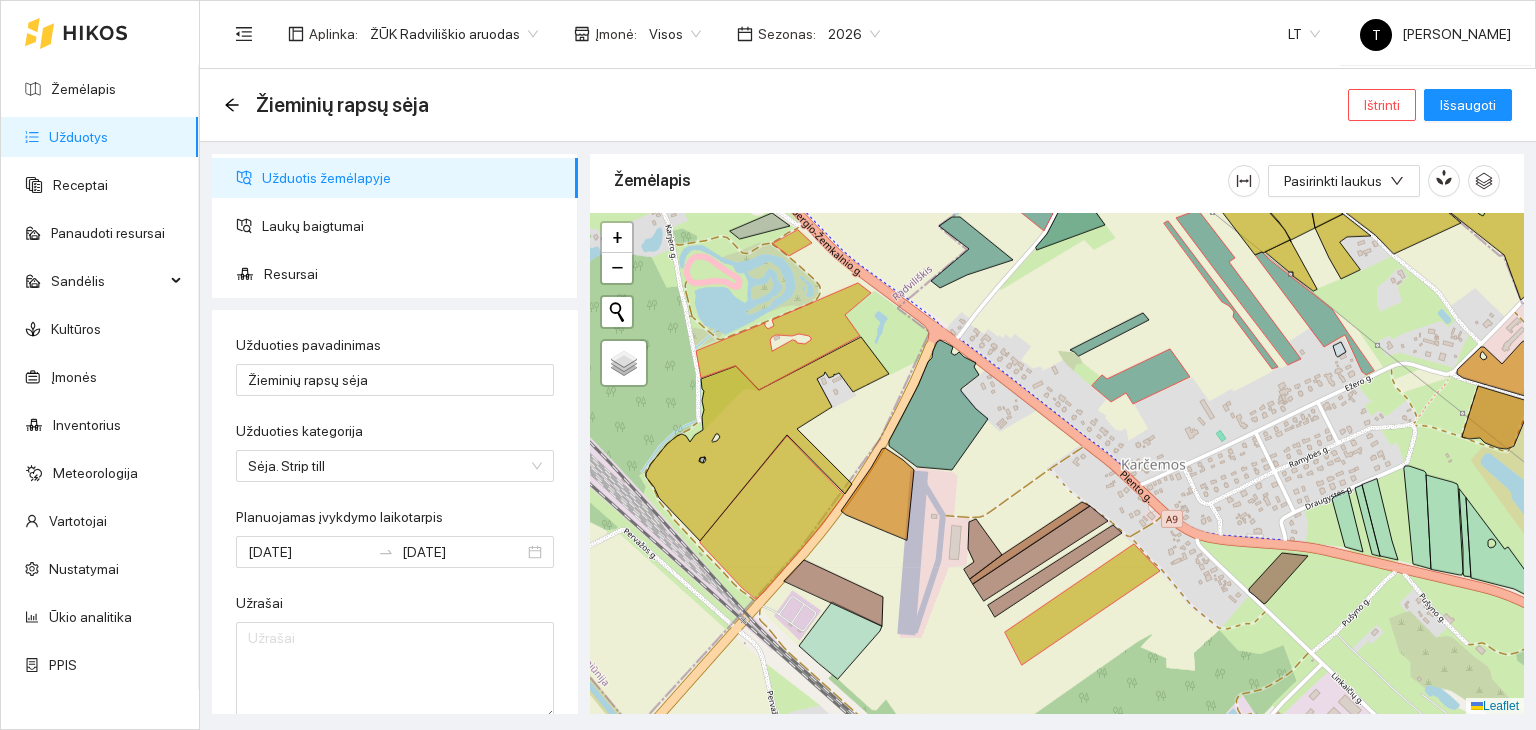drag, startPoint x: 836, startPoint y: 597, endPoint x: 900, endPoint y: 561, distance: 73.43024 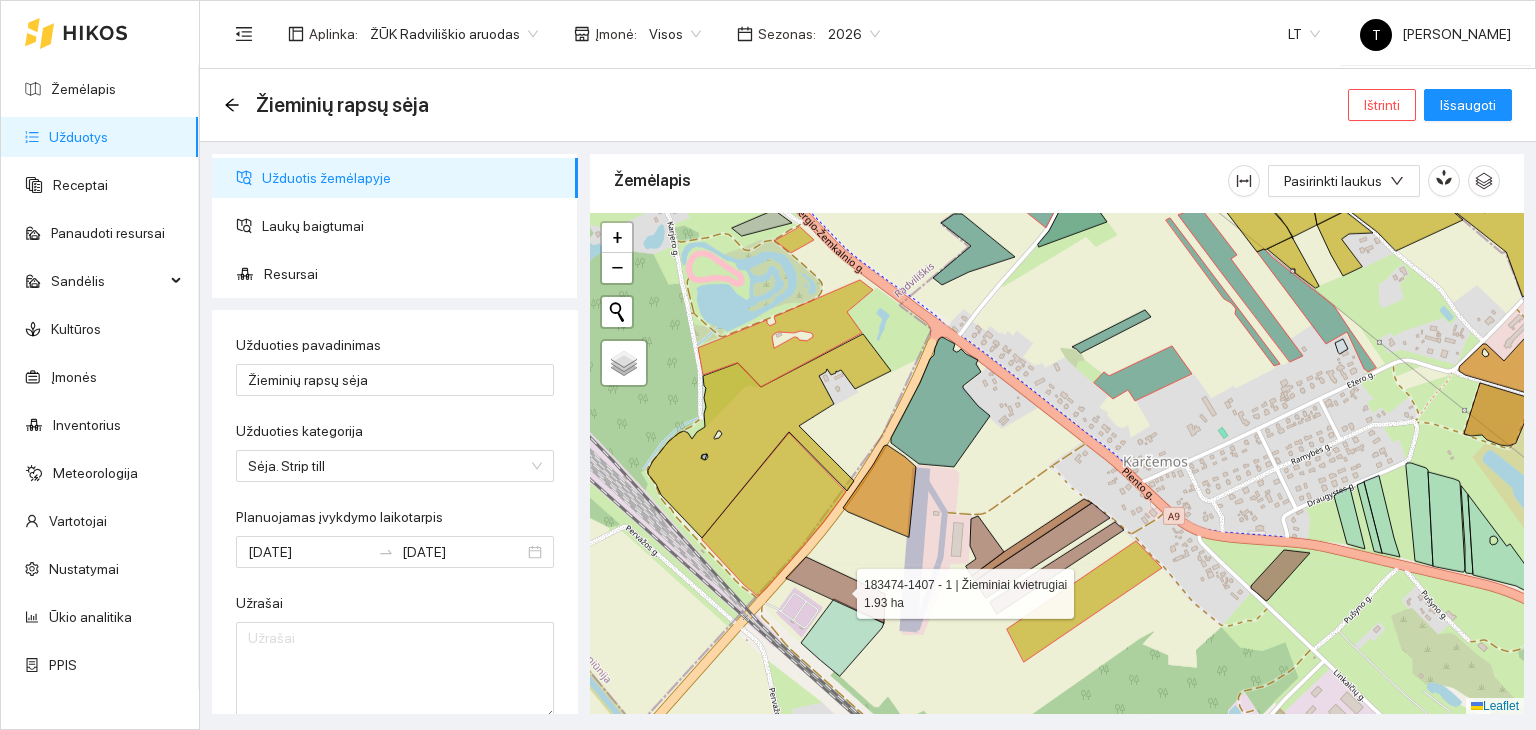 click 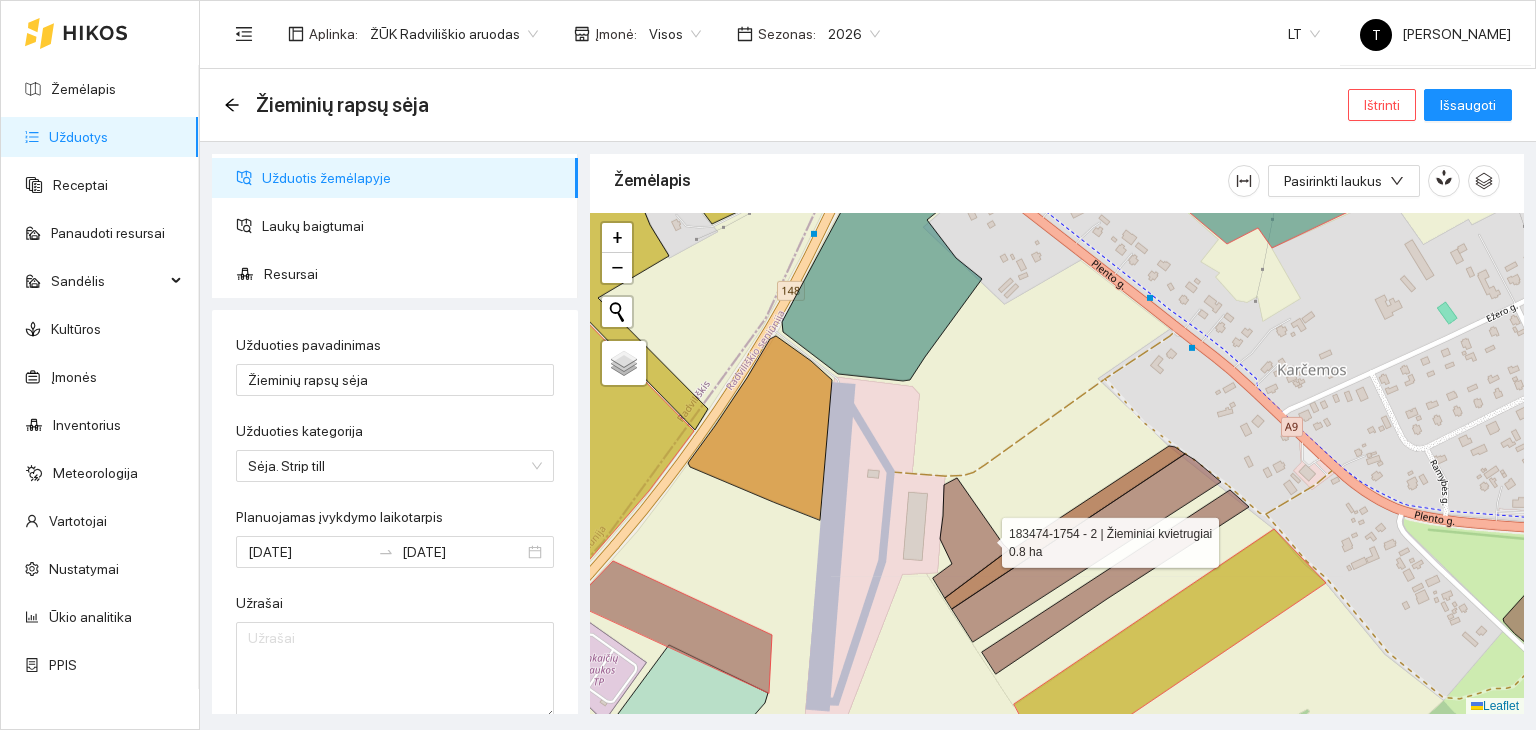 click 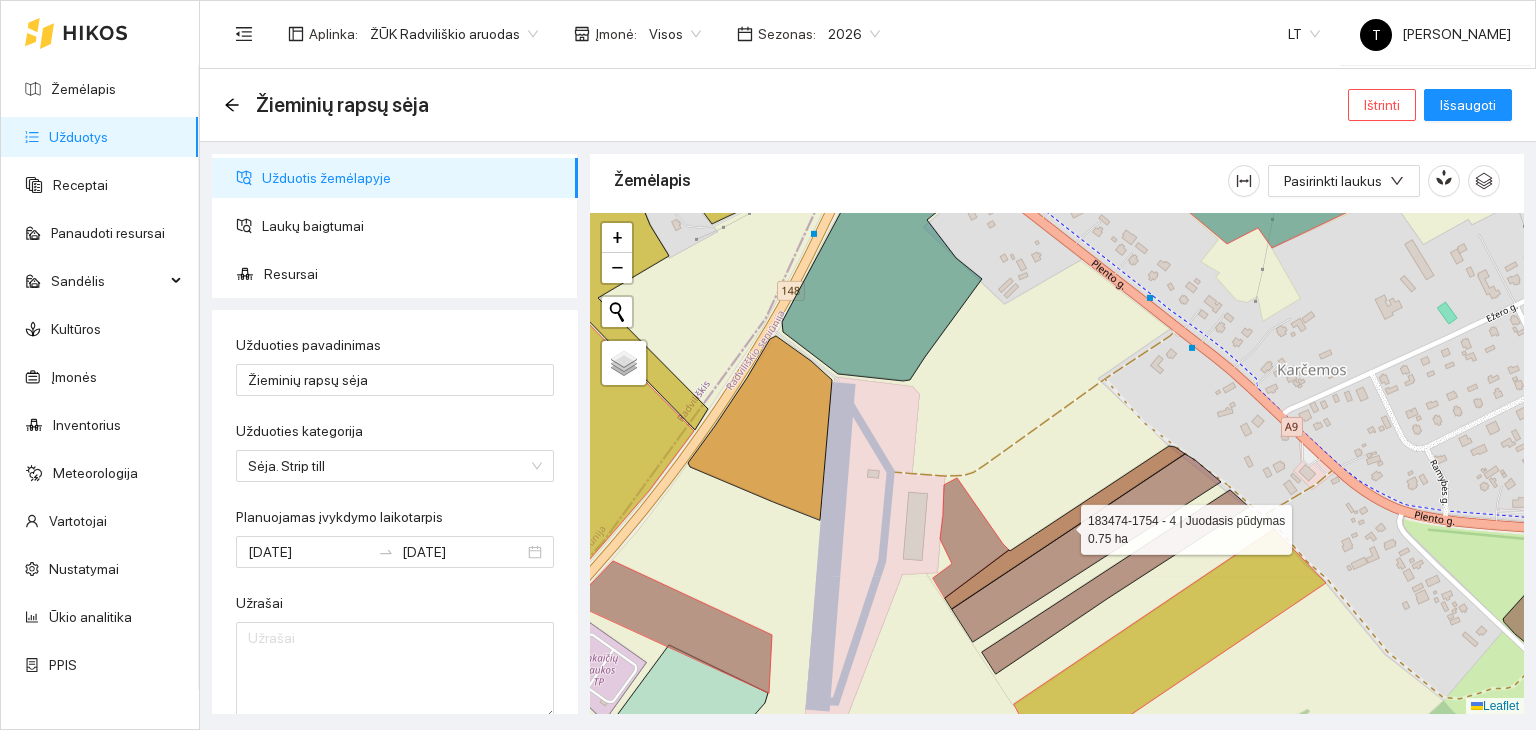 click 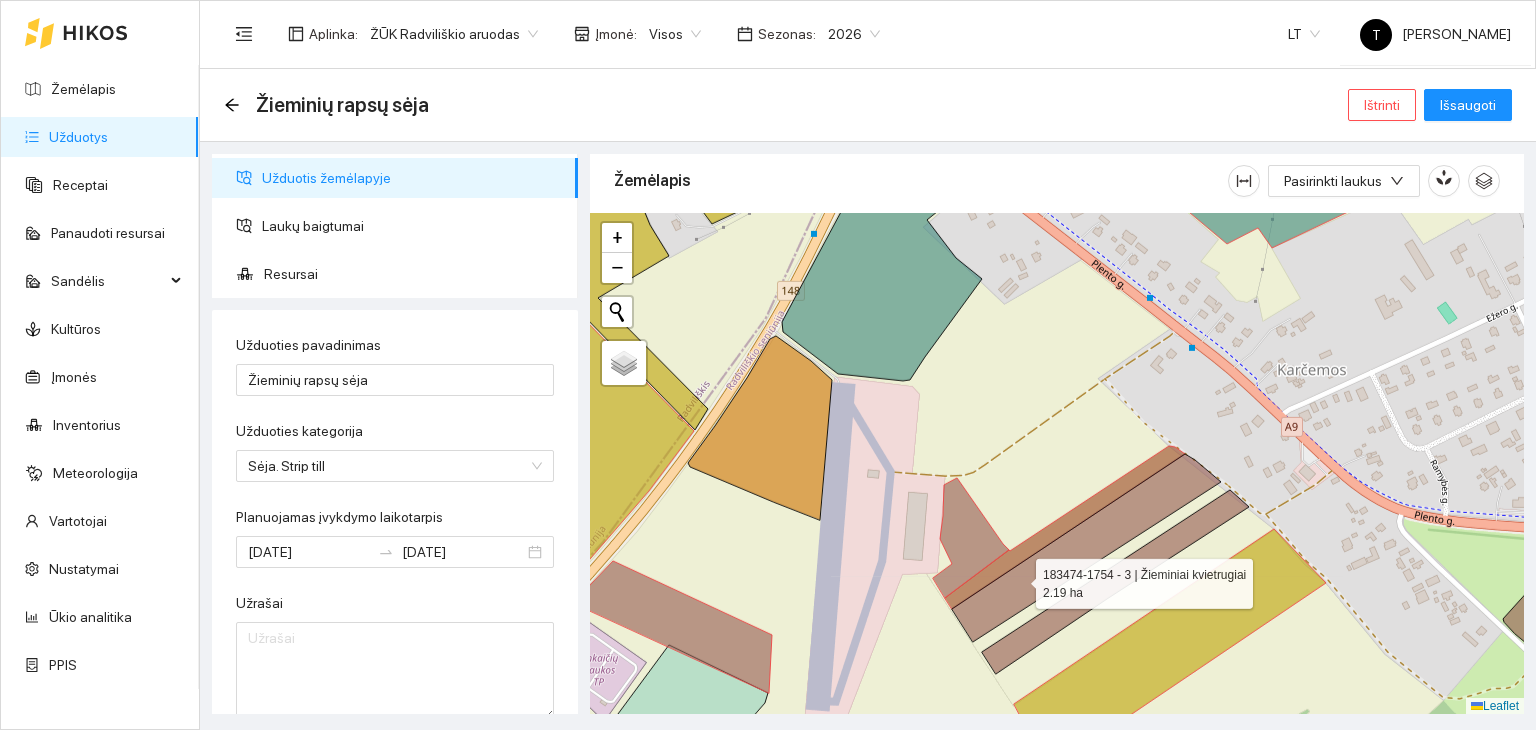 click 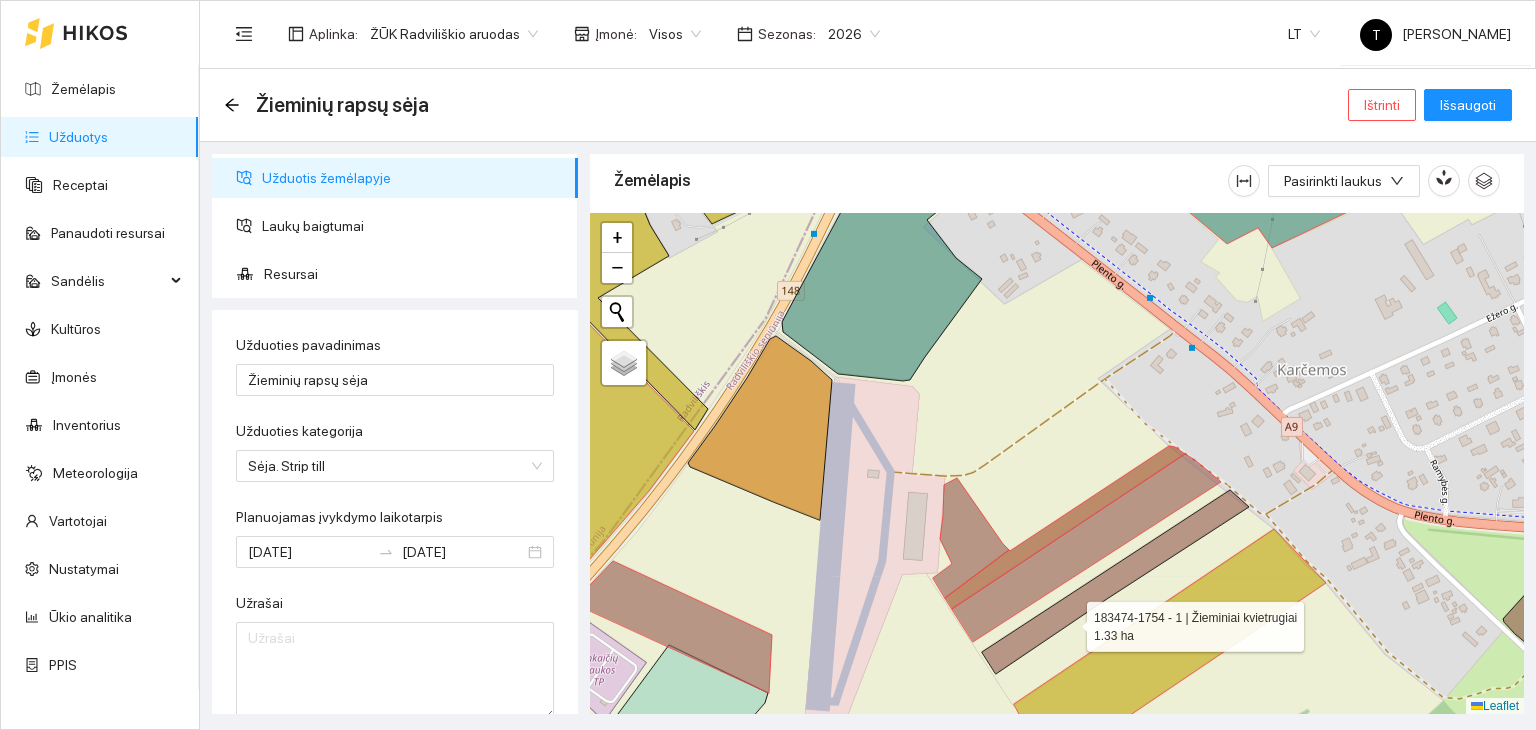 click 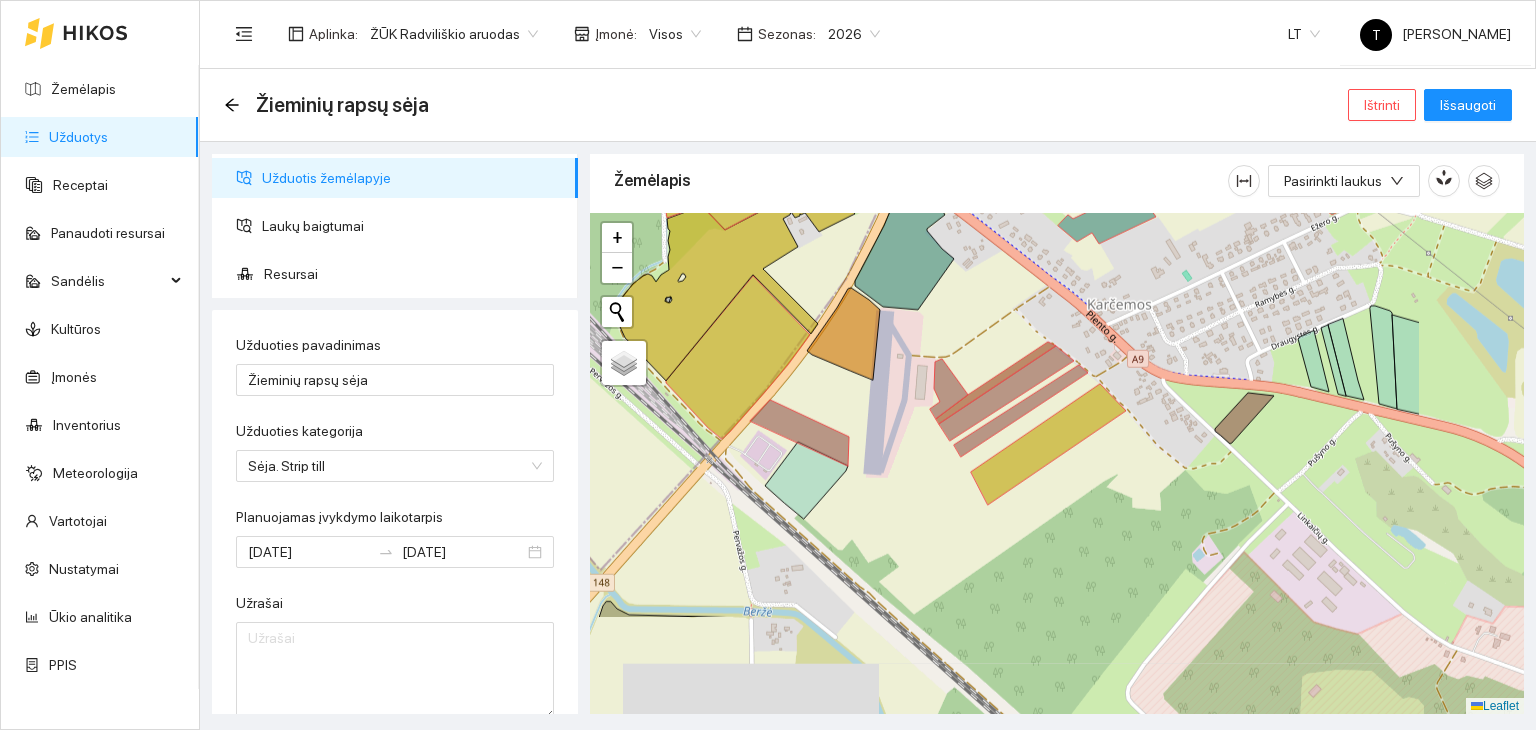 drag, startPoint x: 1272, startPoint y: 566, endPoint x: 1035, endPoint y: 472, distance: 254.96078 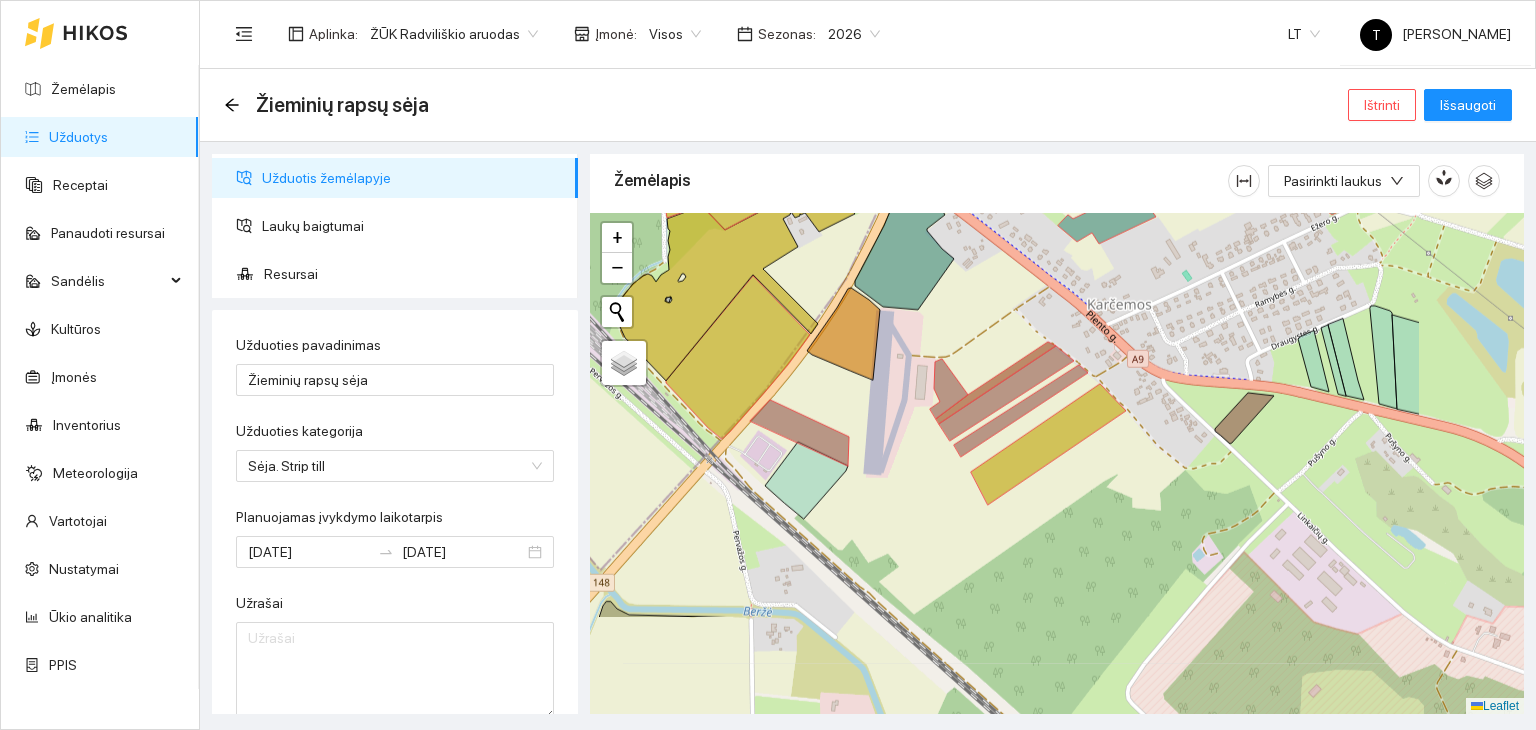 click on "+ −   Nieko nerasta. Bandykite dar kartą.  Žemėlapis  Palydovas  Leaflet" at bounding box center [1057, 464] 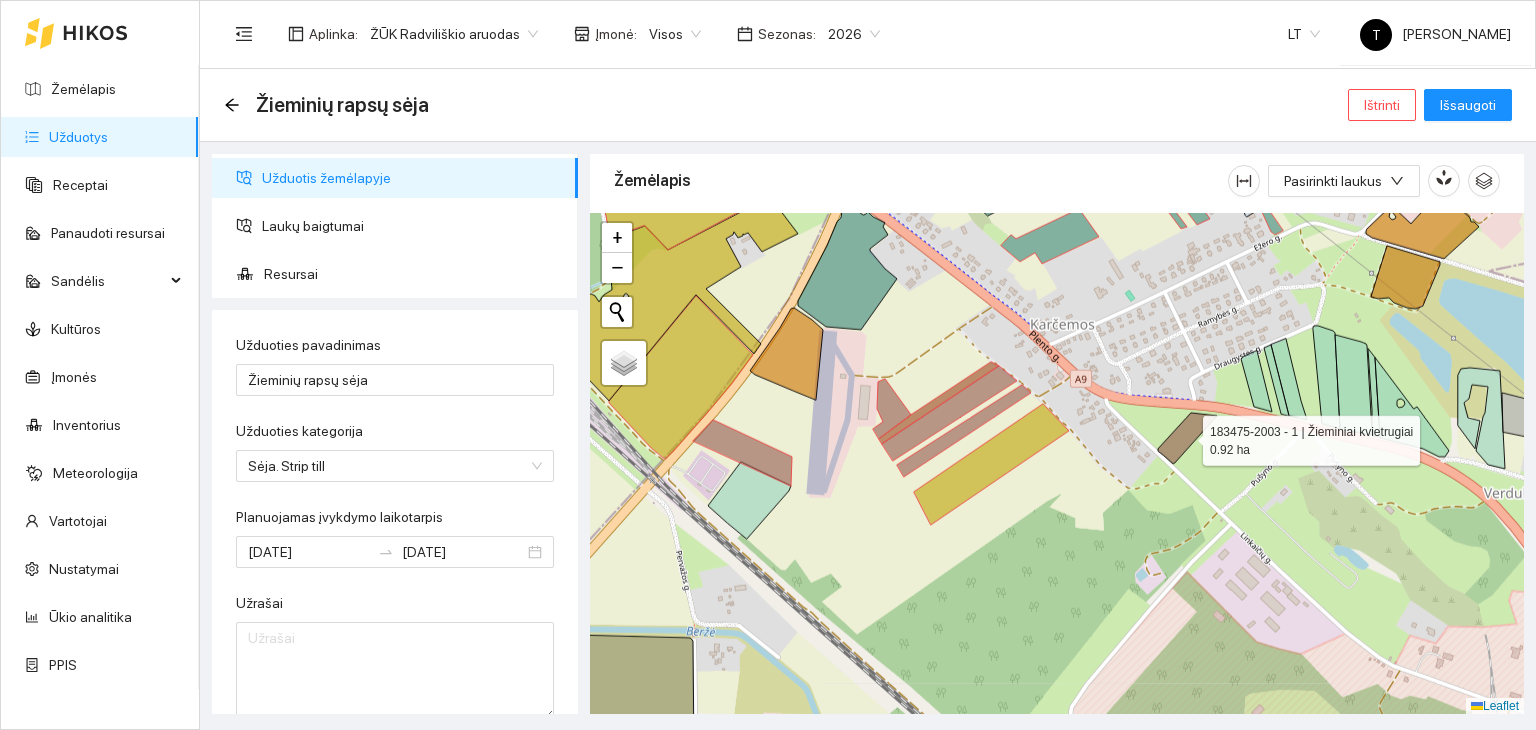 click 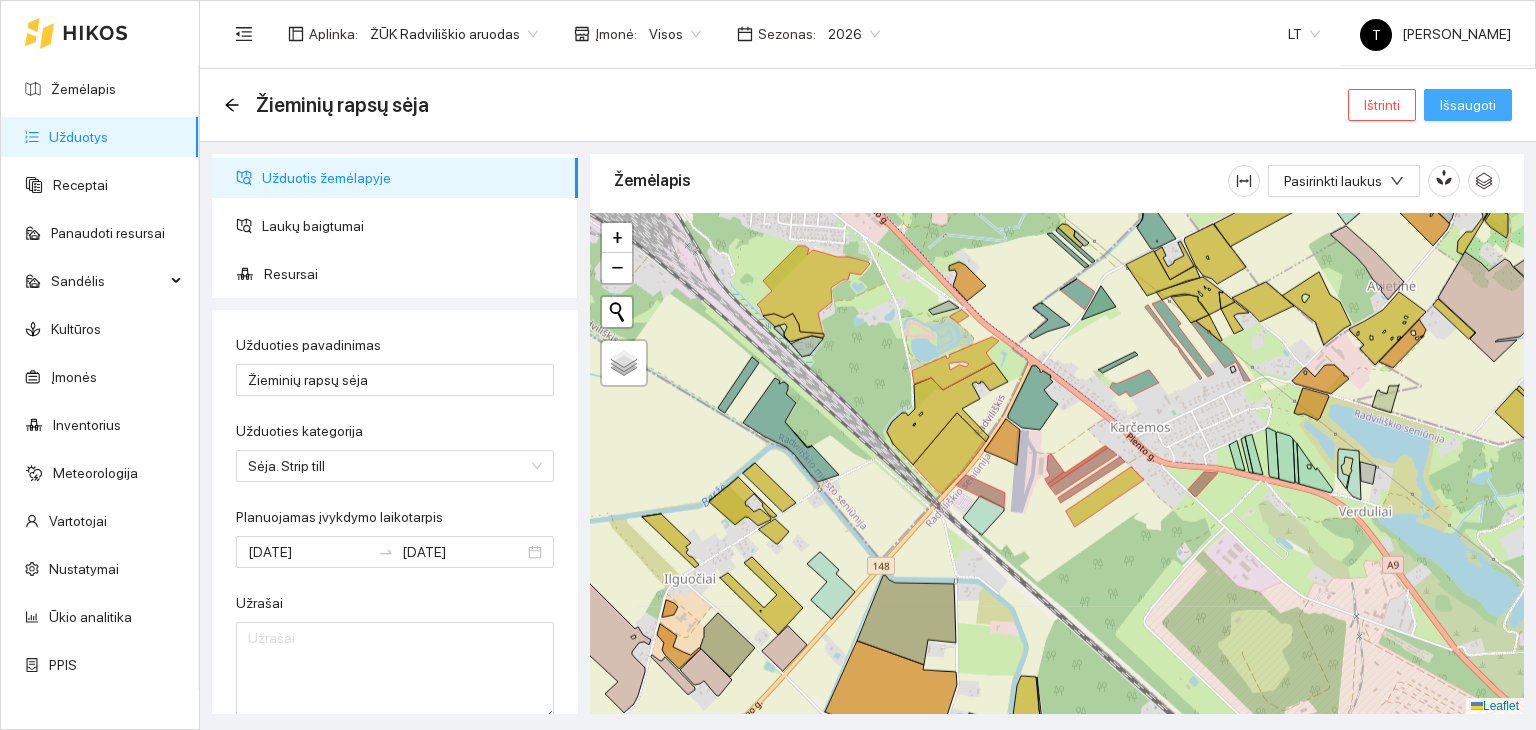click on "Išsaugoti" at bounding box center [1468, 105] 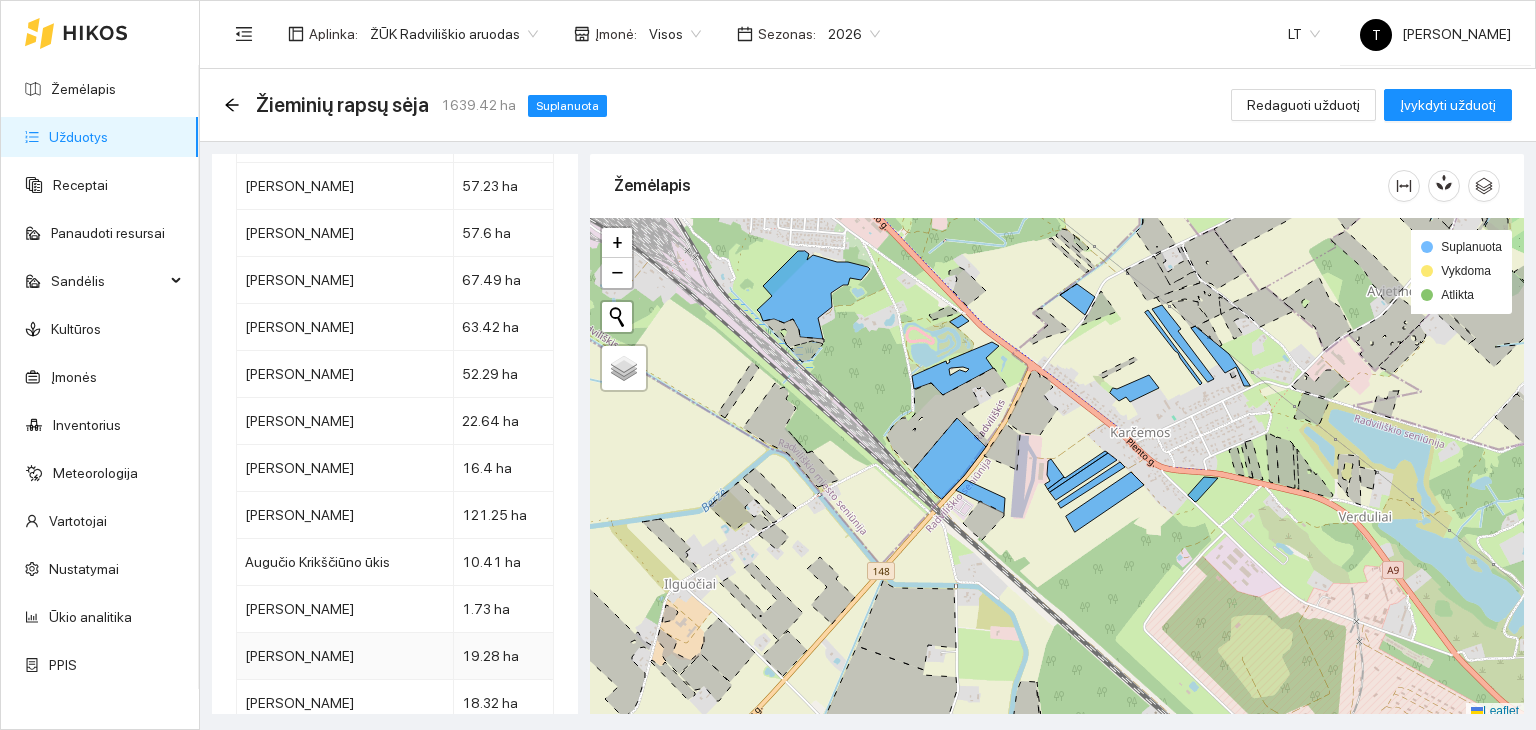 scroll, scrollTop: 9116, scrollLeft: 0, axis: vertical 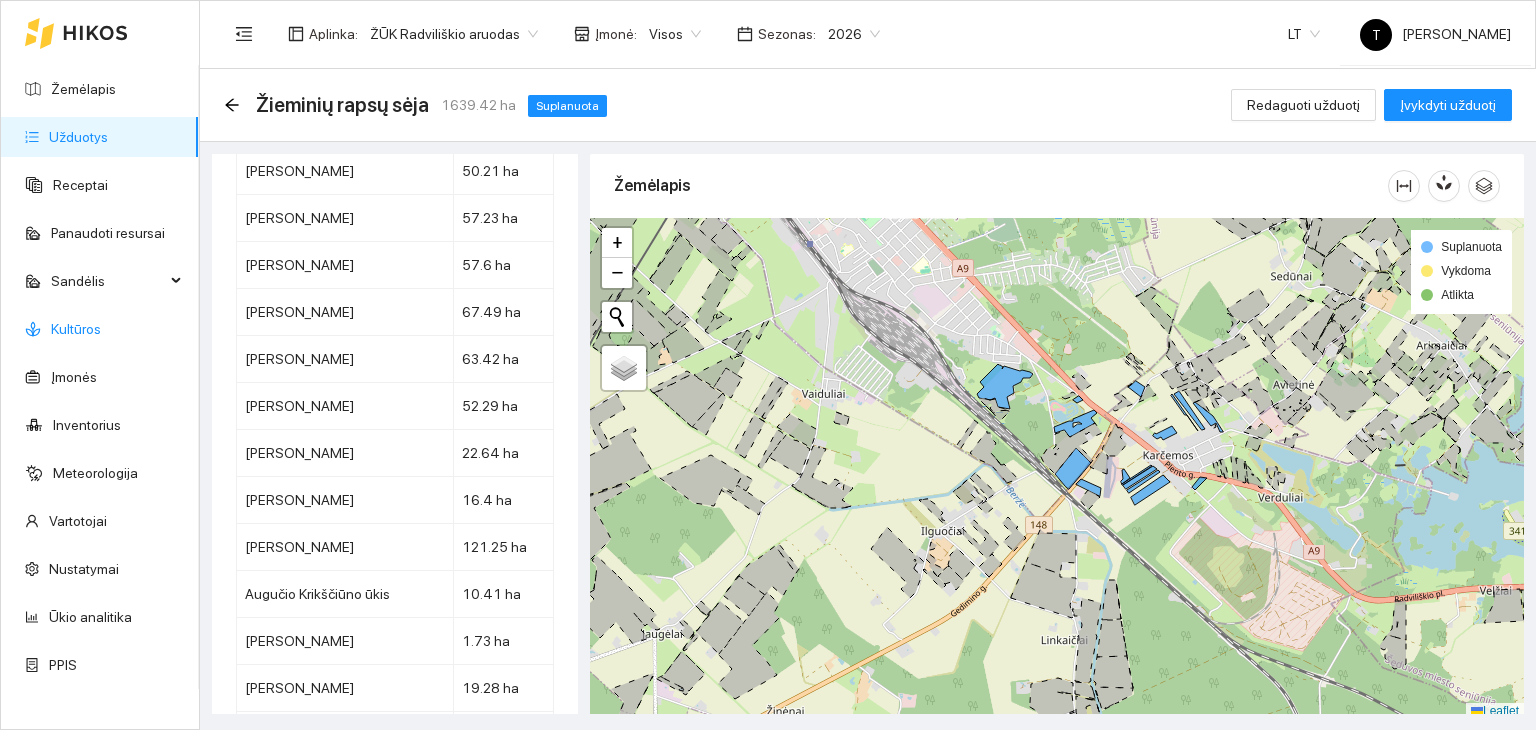 click on "Kultūros" at bounding box center [76, 329] 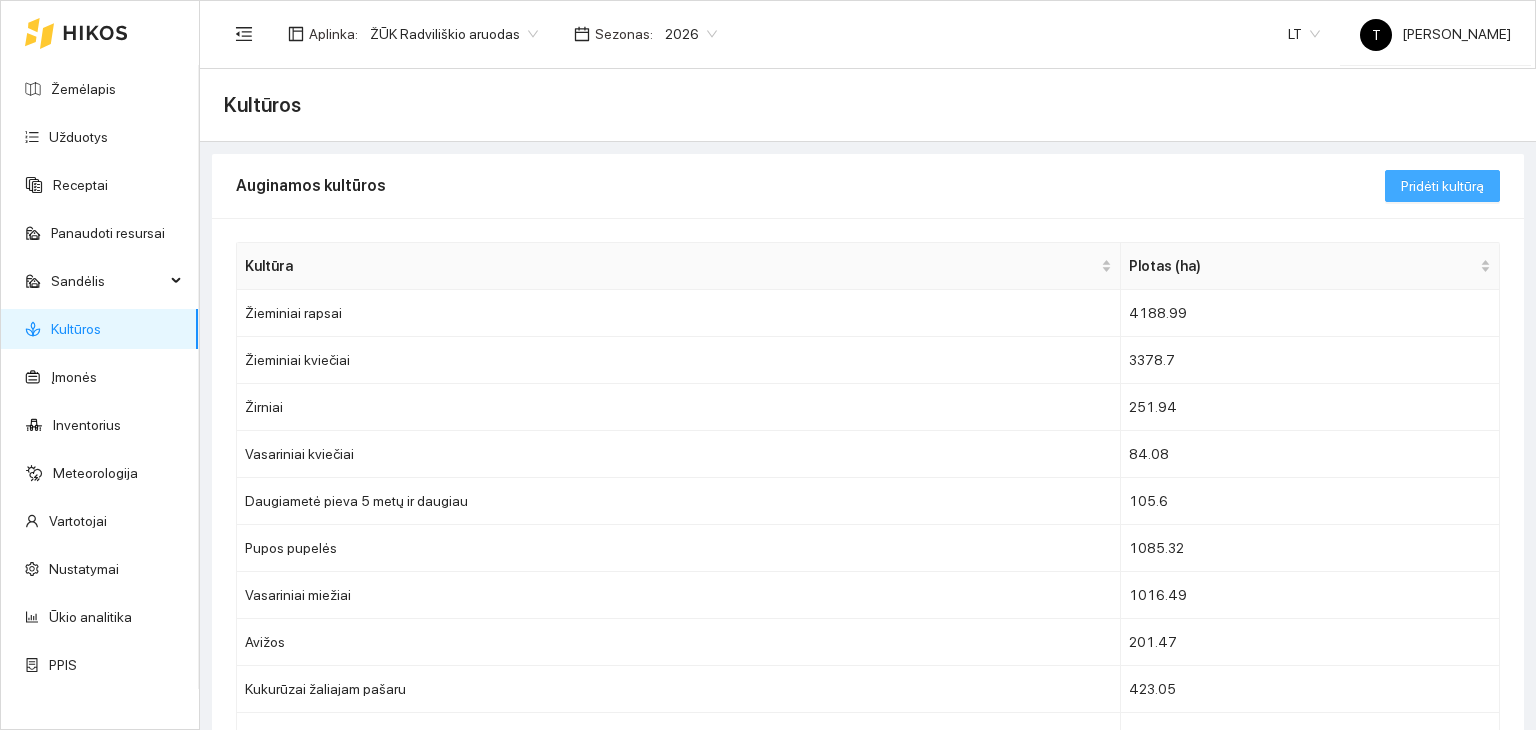 click on "Pridėti kultūrą" at bounding box center [1442, 186] 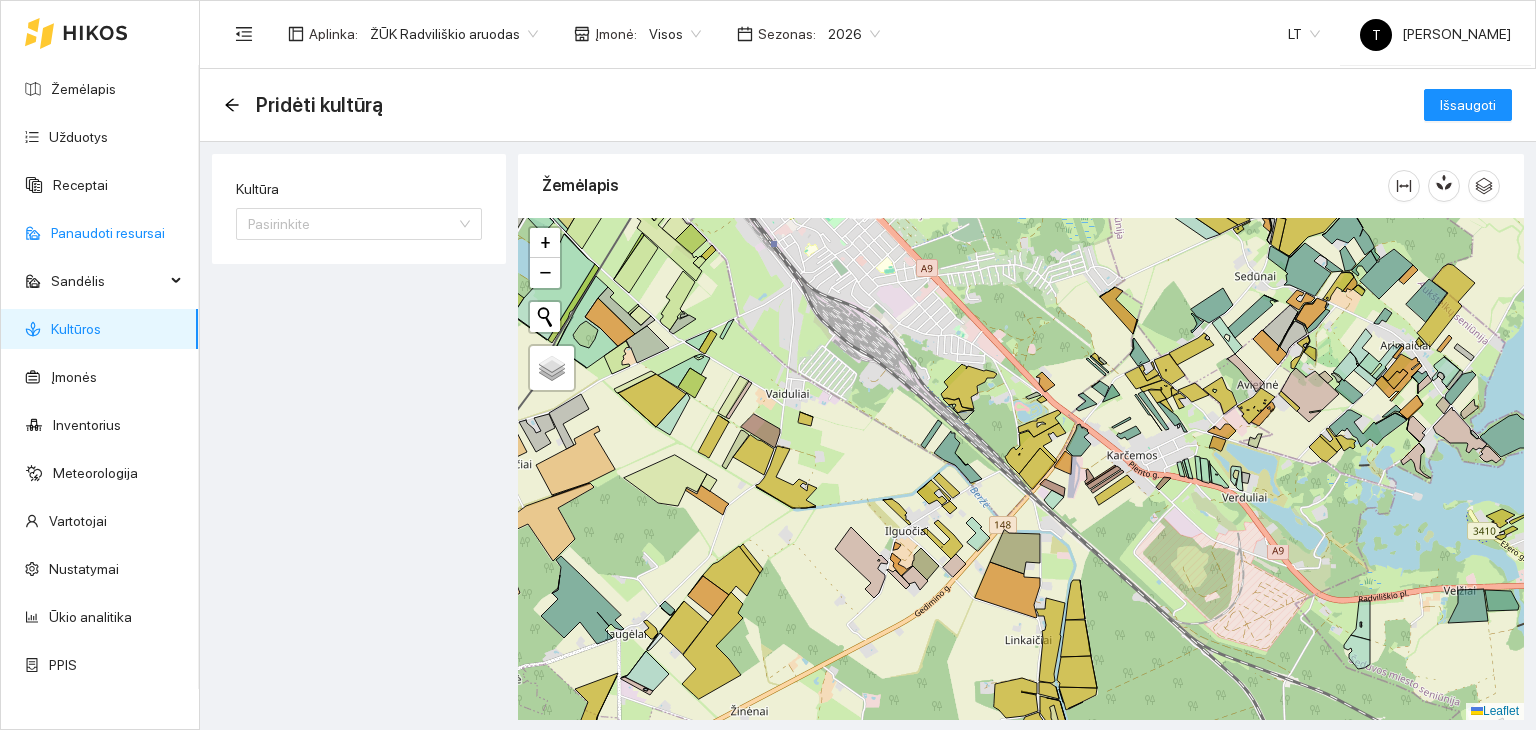 click on "Panaudoti resursai" at bounding box center (108, 233) 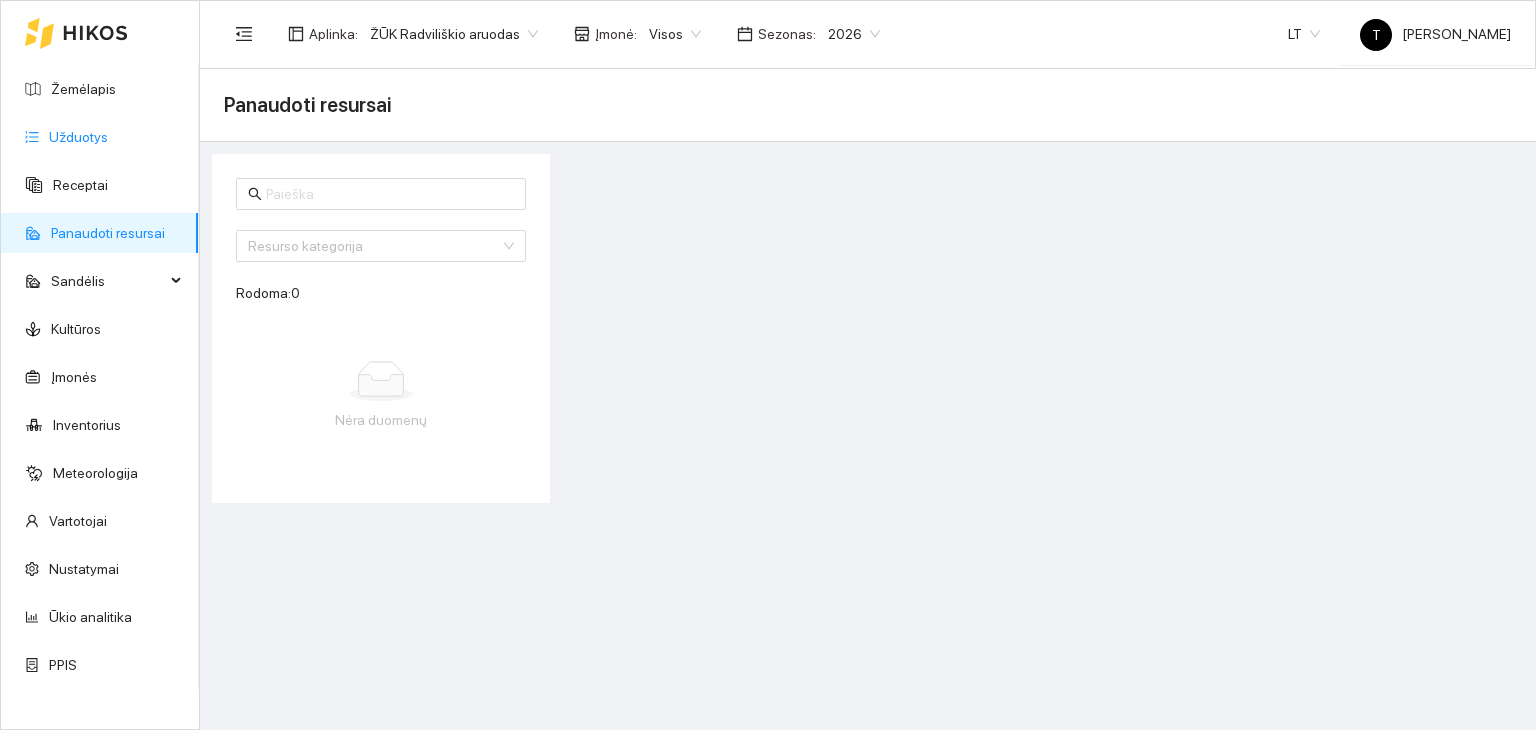 click on "Užduotys" at bounding box center [78, 137] 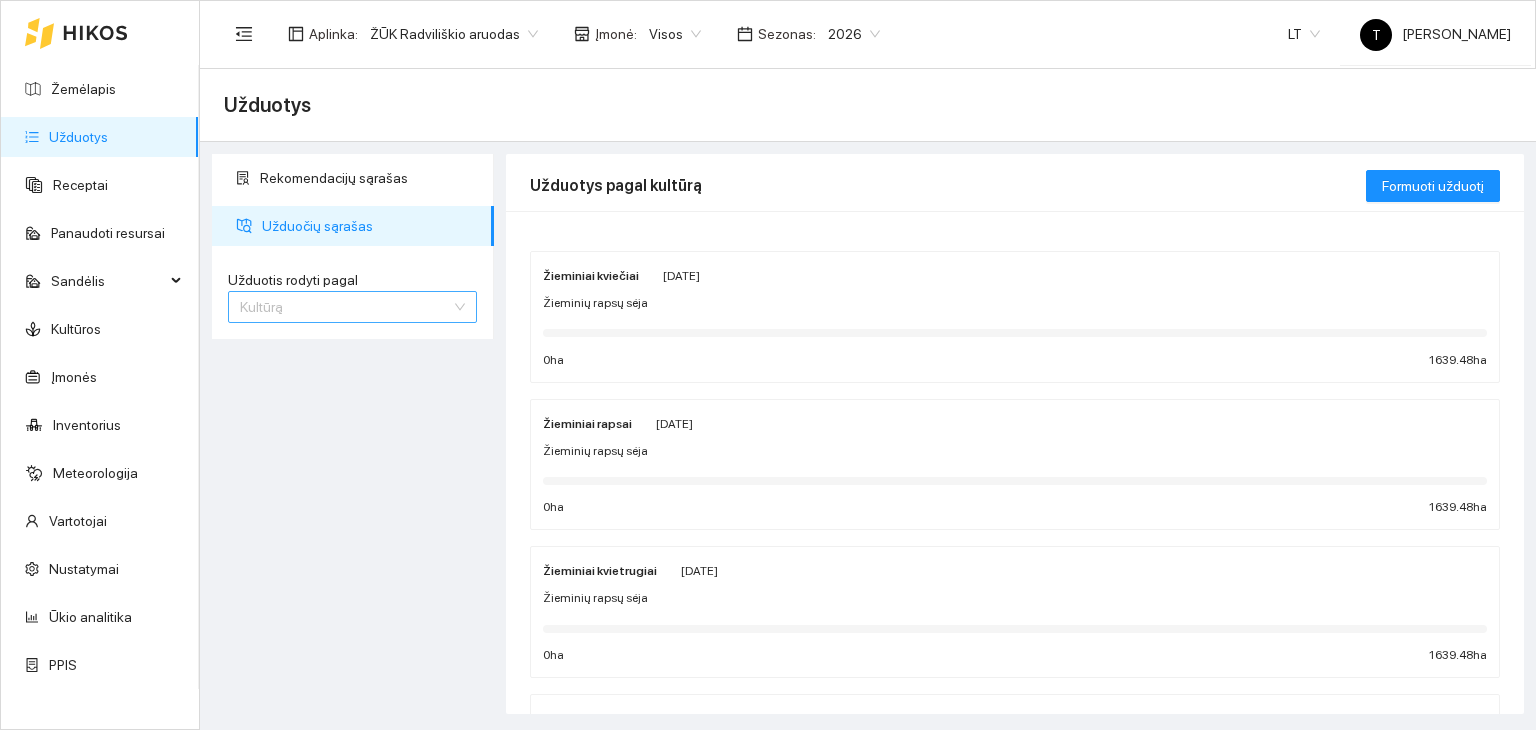 click on "Kultūrą" at bounding box center (352, 307) 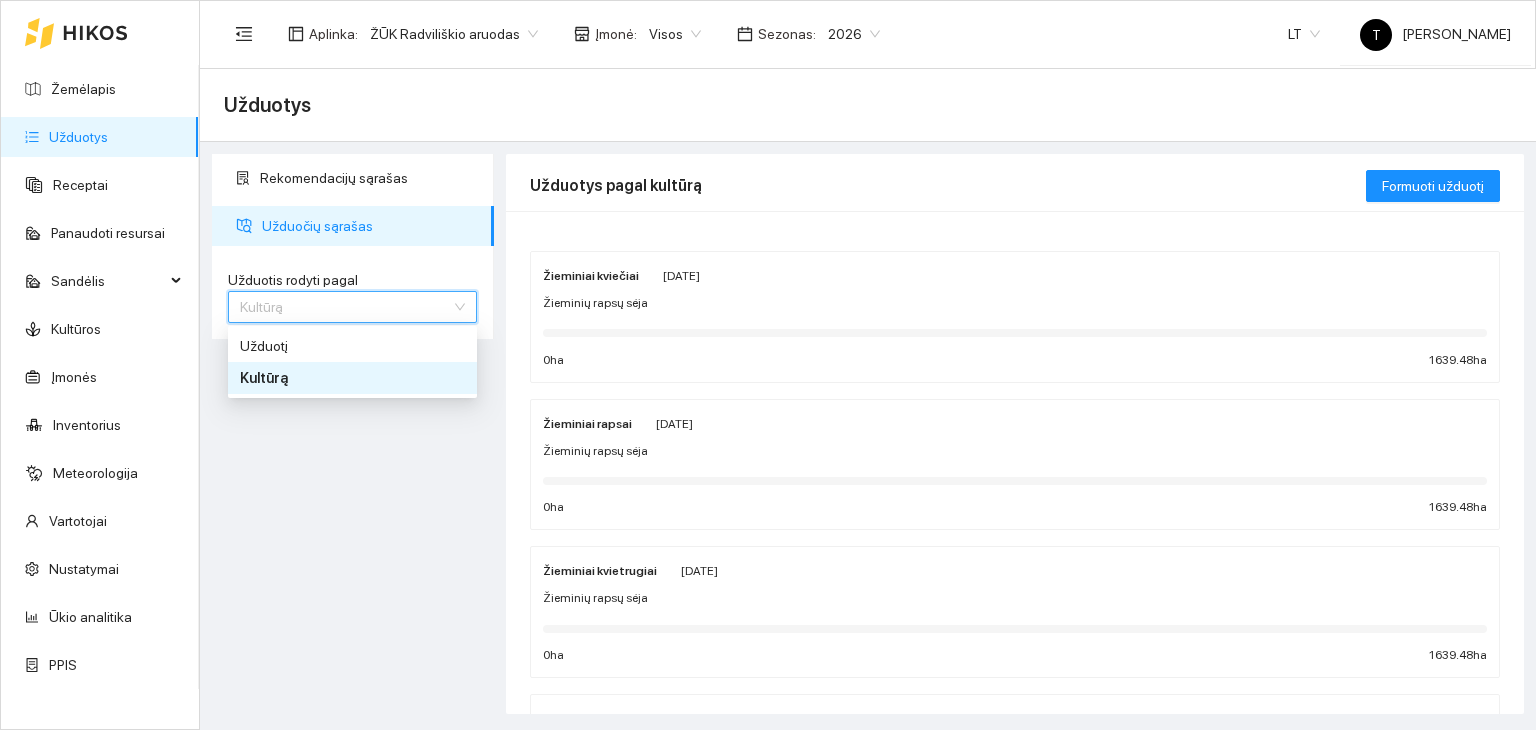 click on "Kultūrą" at bounding box center [352, 378] 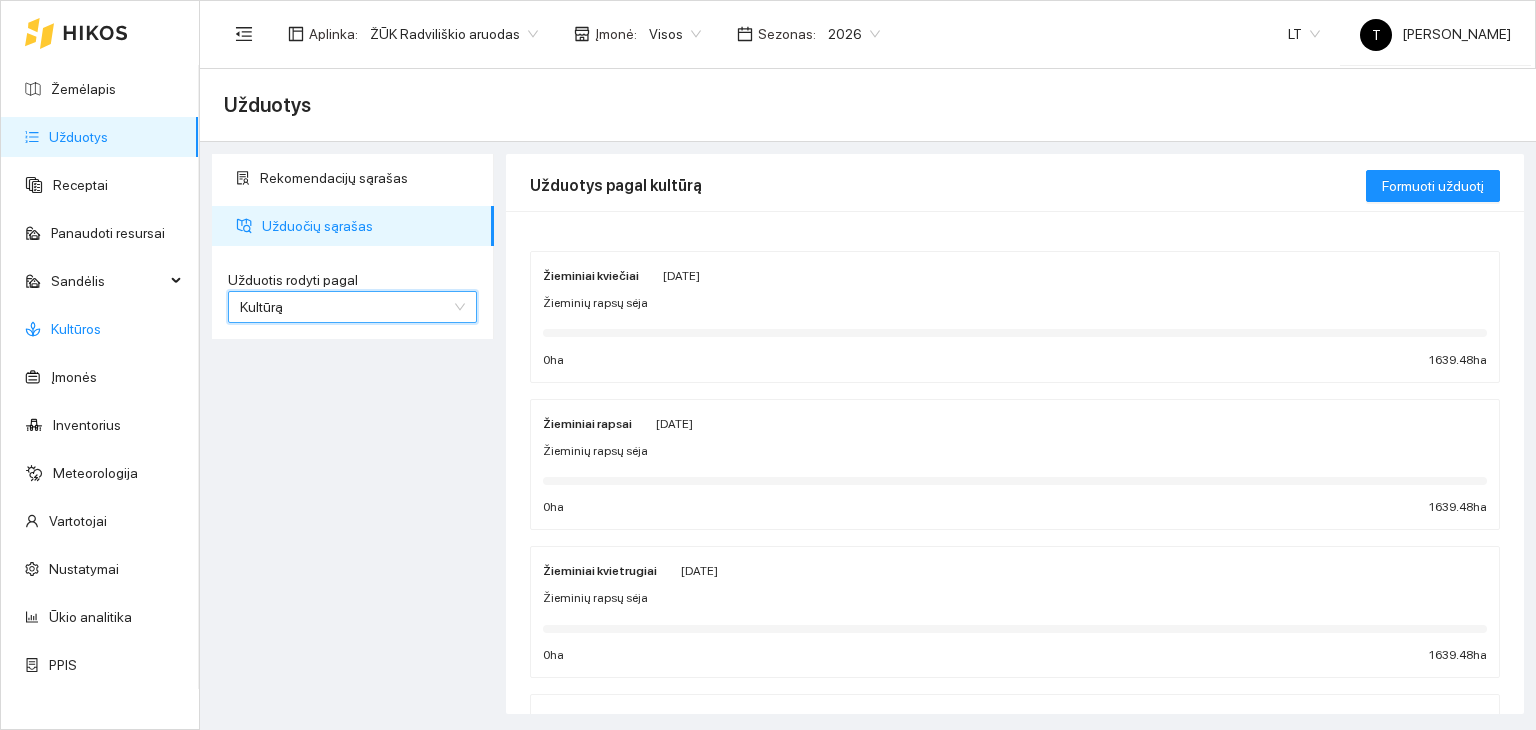 click on "Kultūros" at bounding box center (76, 329) 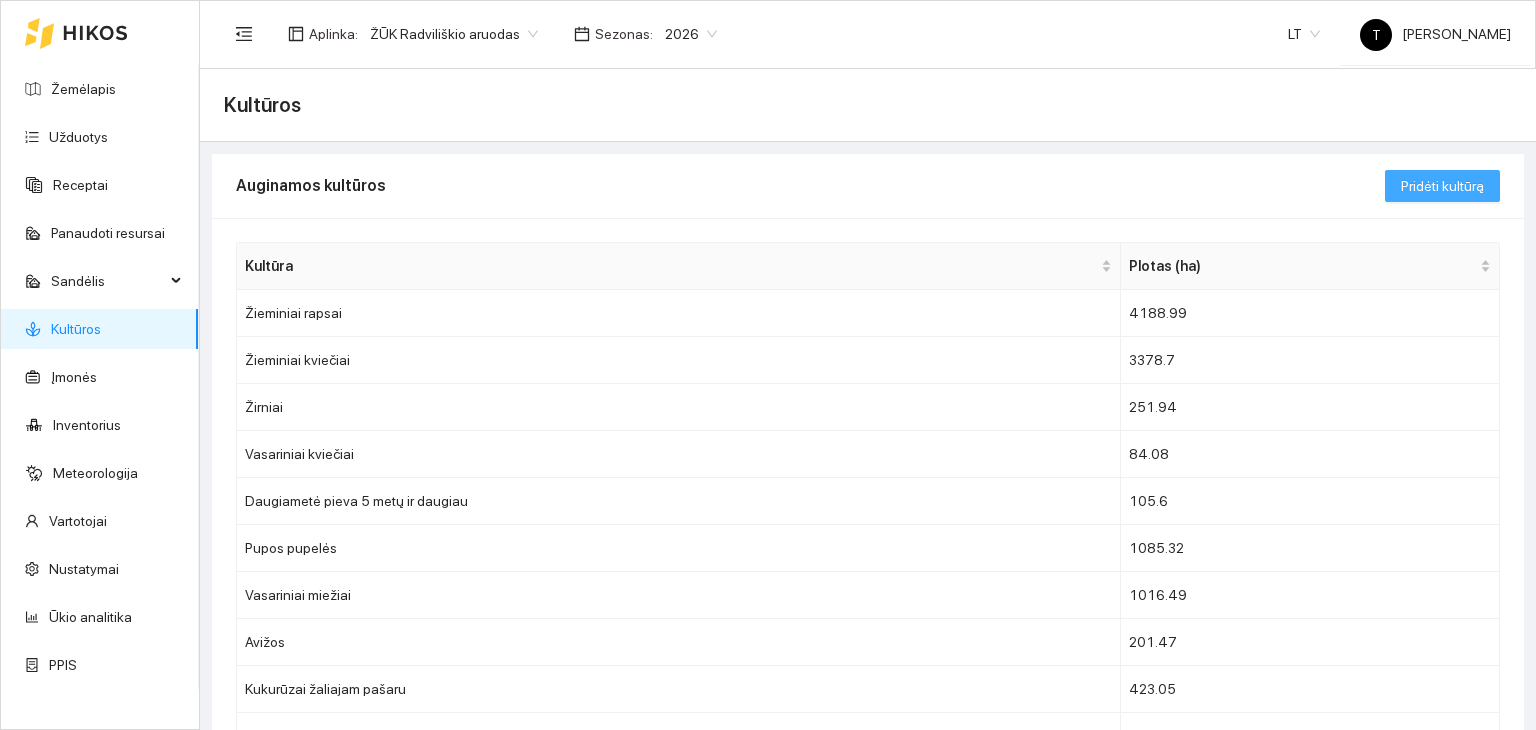click on "Pridėti kultūrą" at bounding box center [1442, 186] 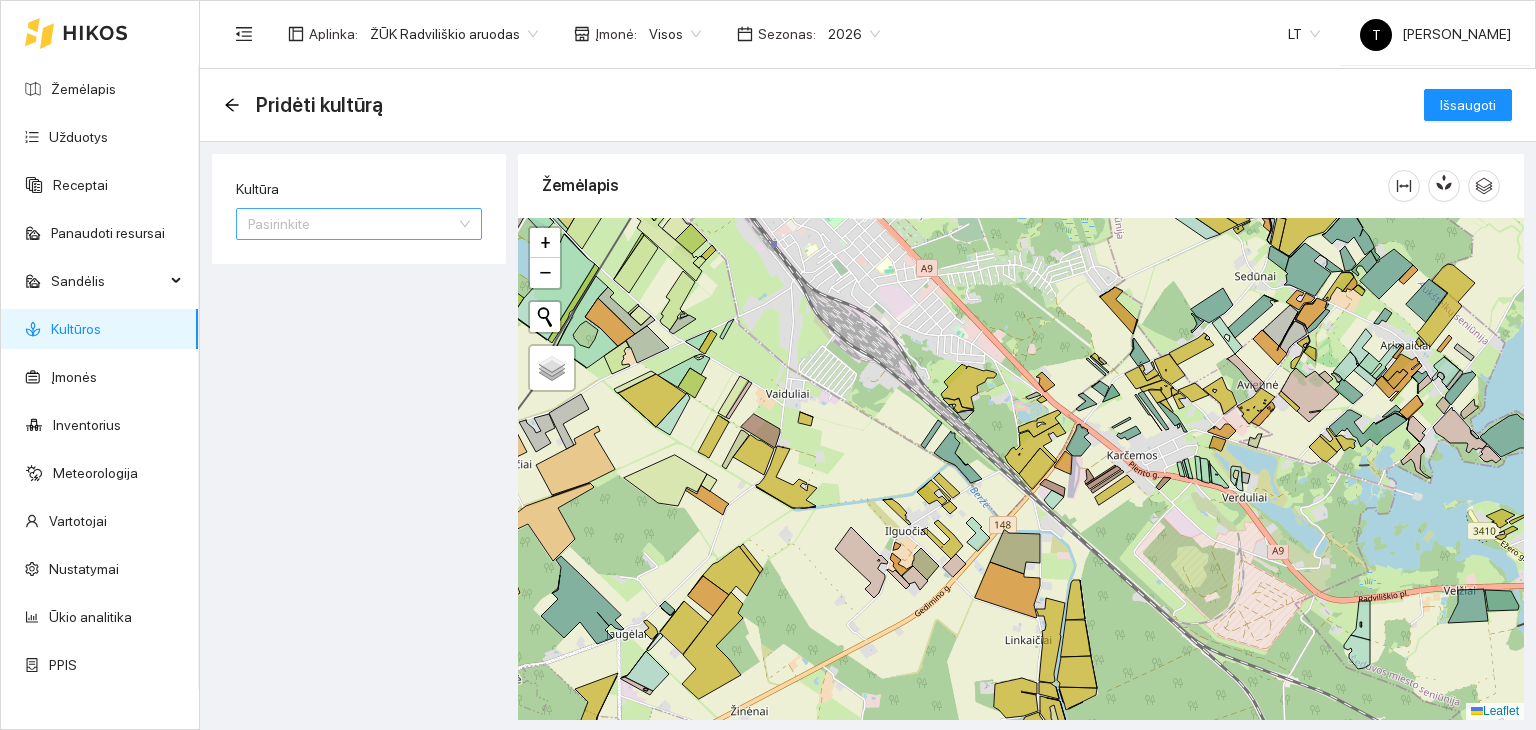 click on "Kultūra" at bounding box center (352, 224) 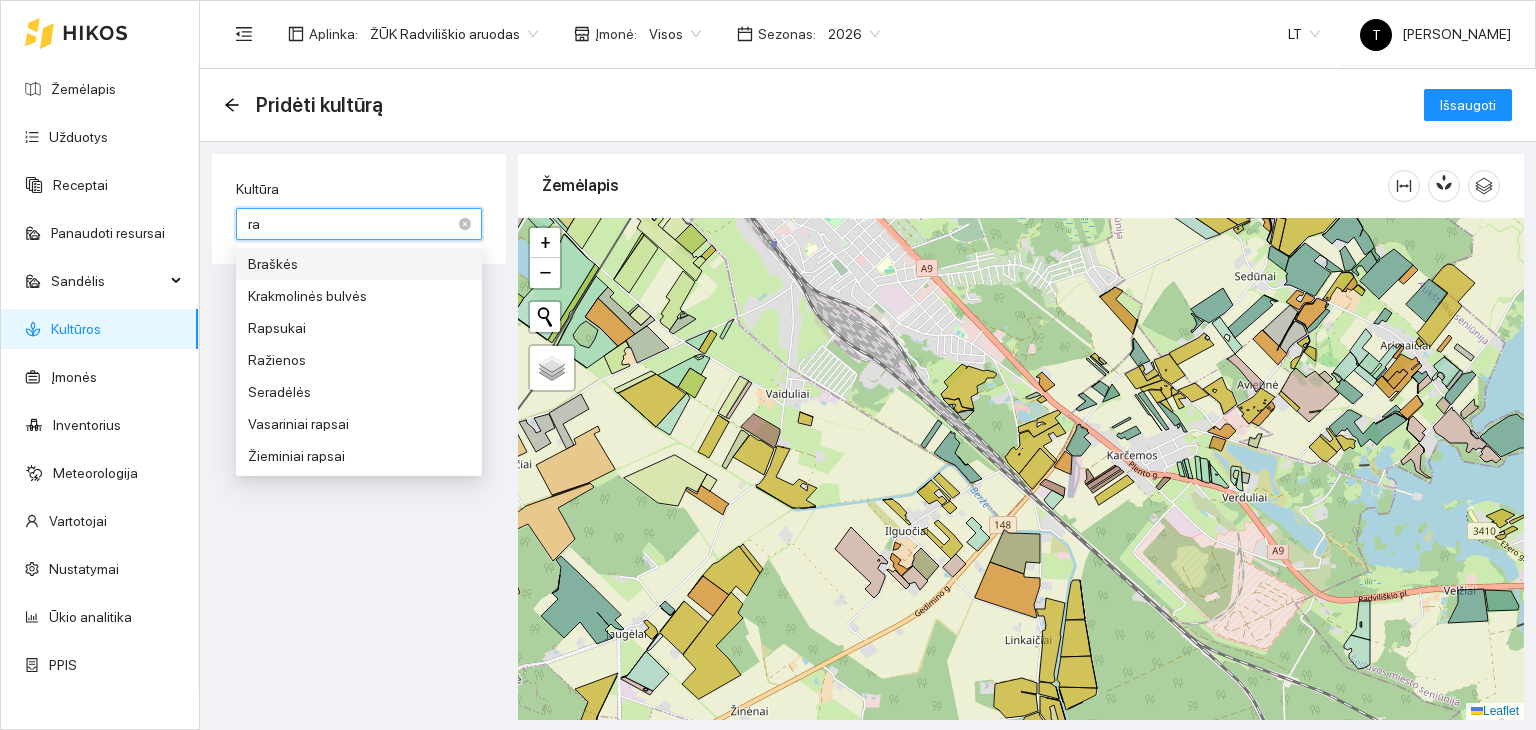 type on "rap" 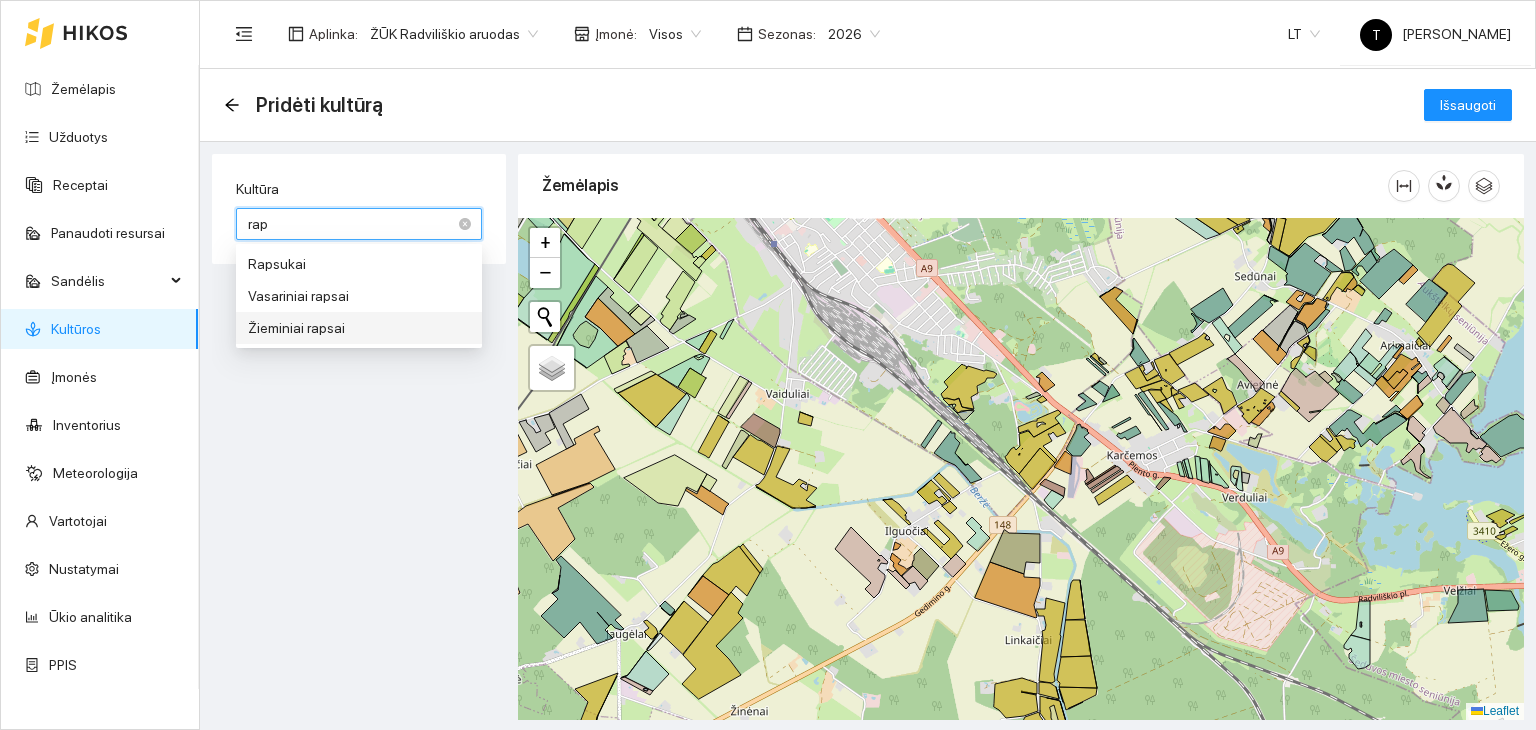 click on "Žieminiai rapsai" at bounding box center [359, 328] 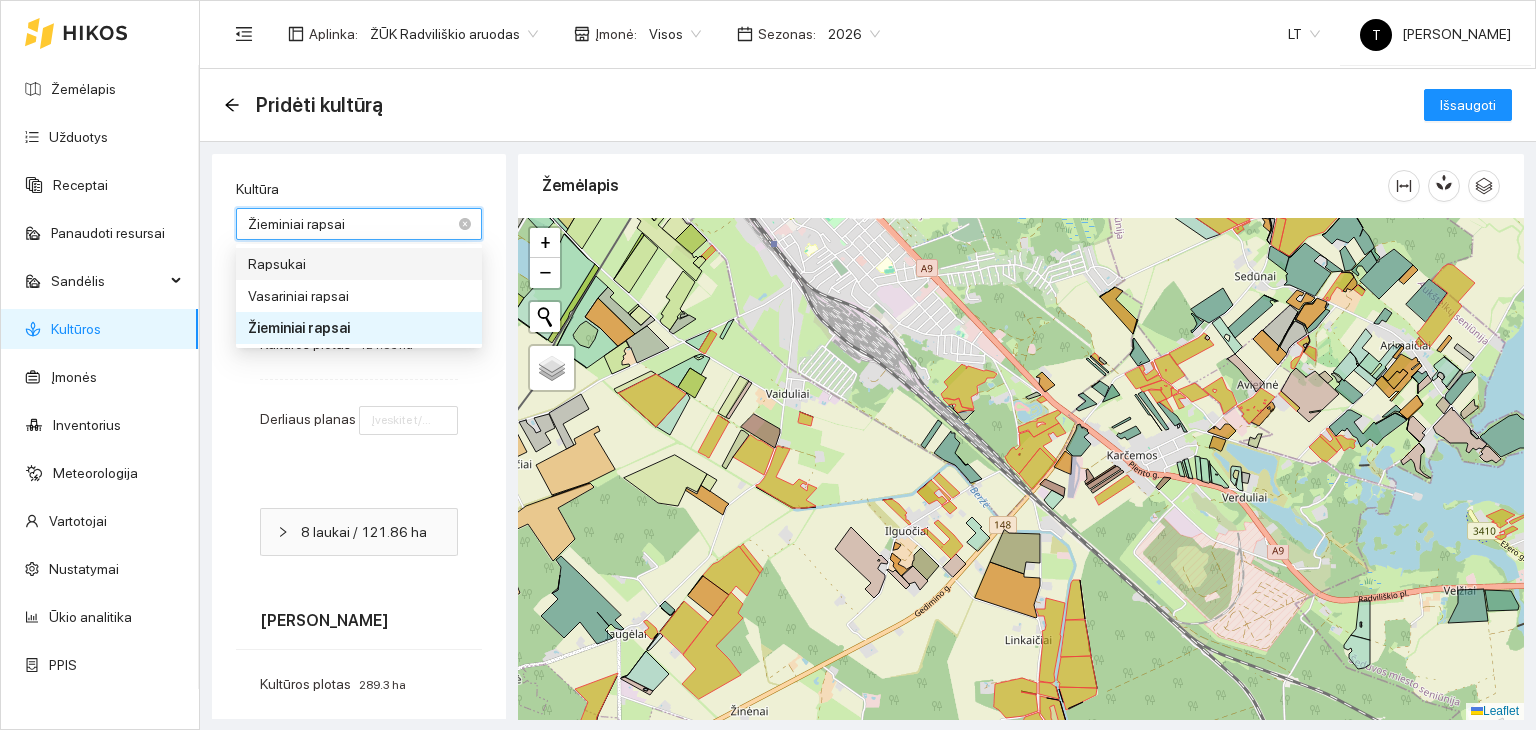 type on "1" 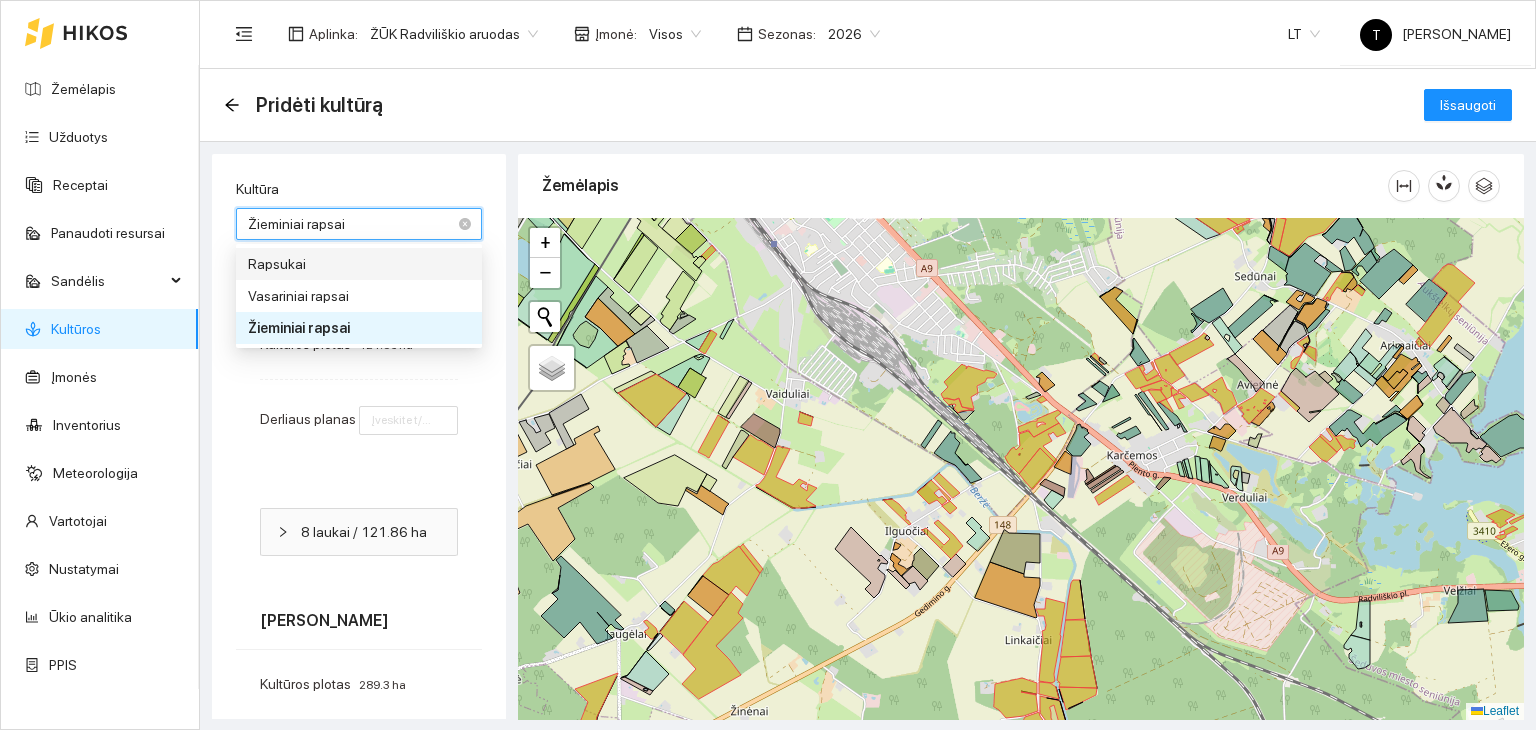 type on "3" 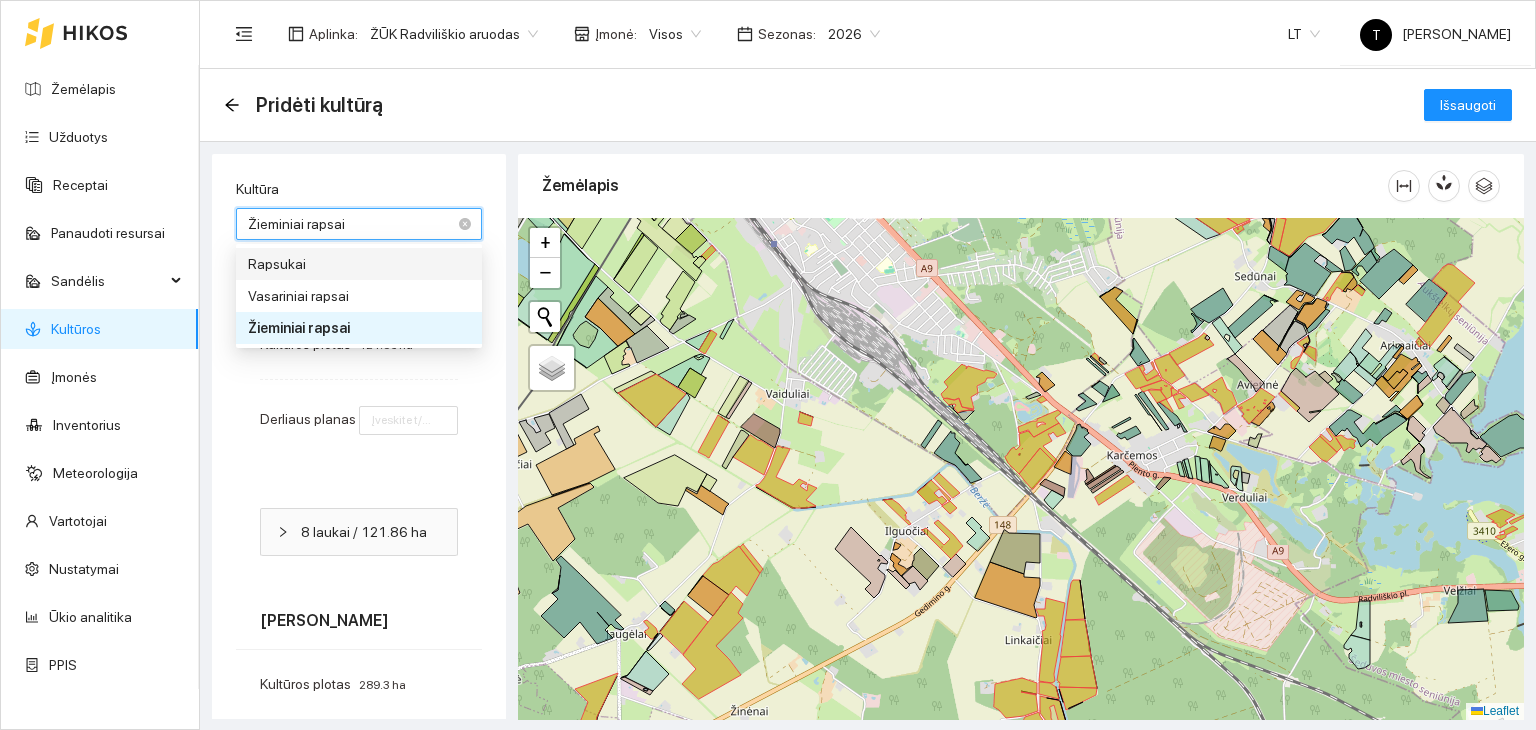type on "1" 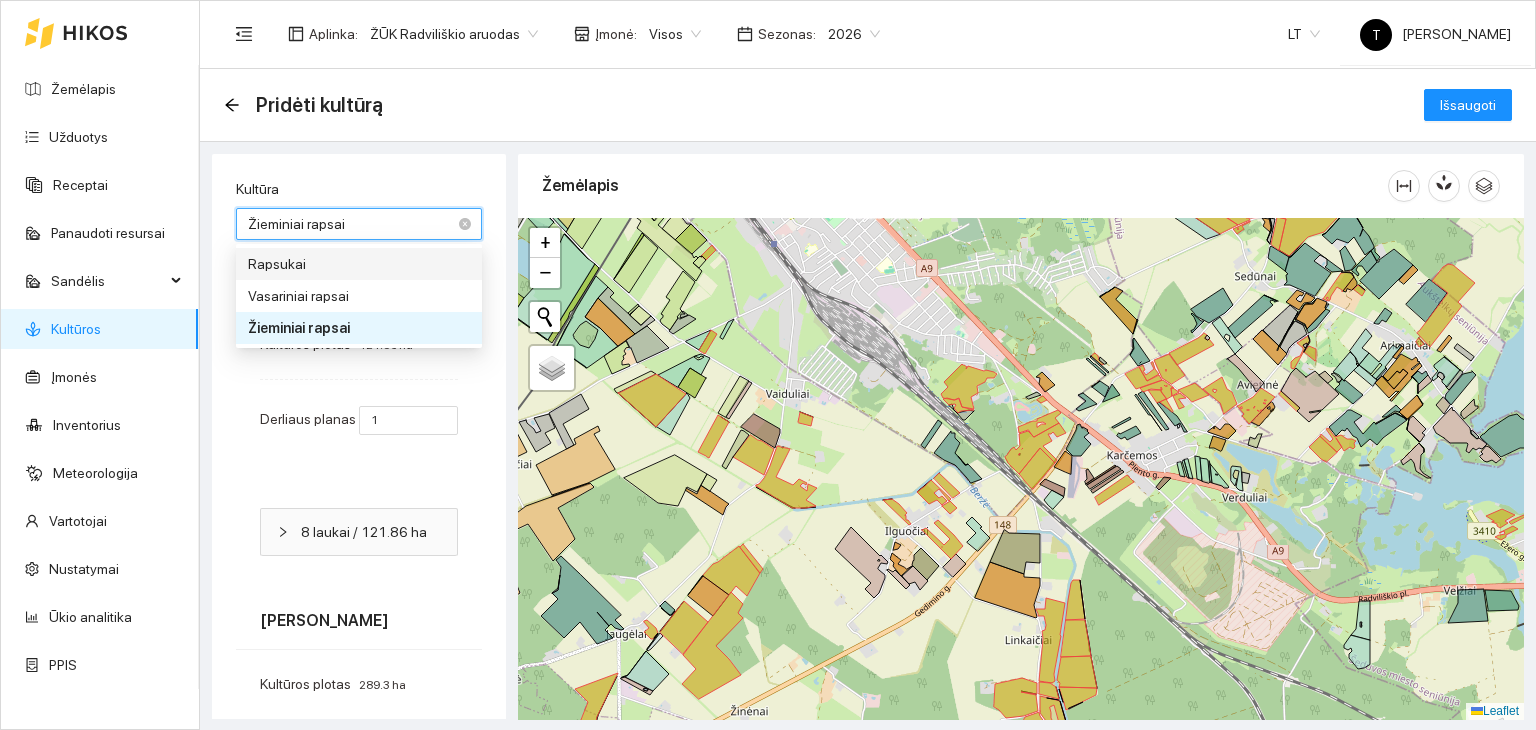 type on "2" 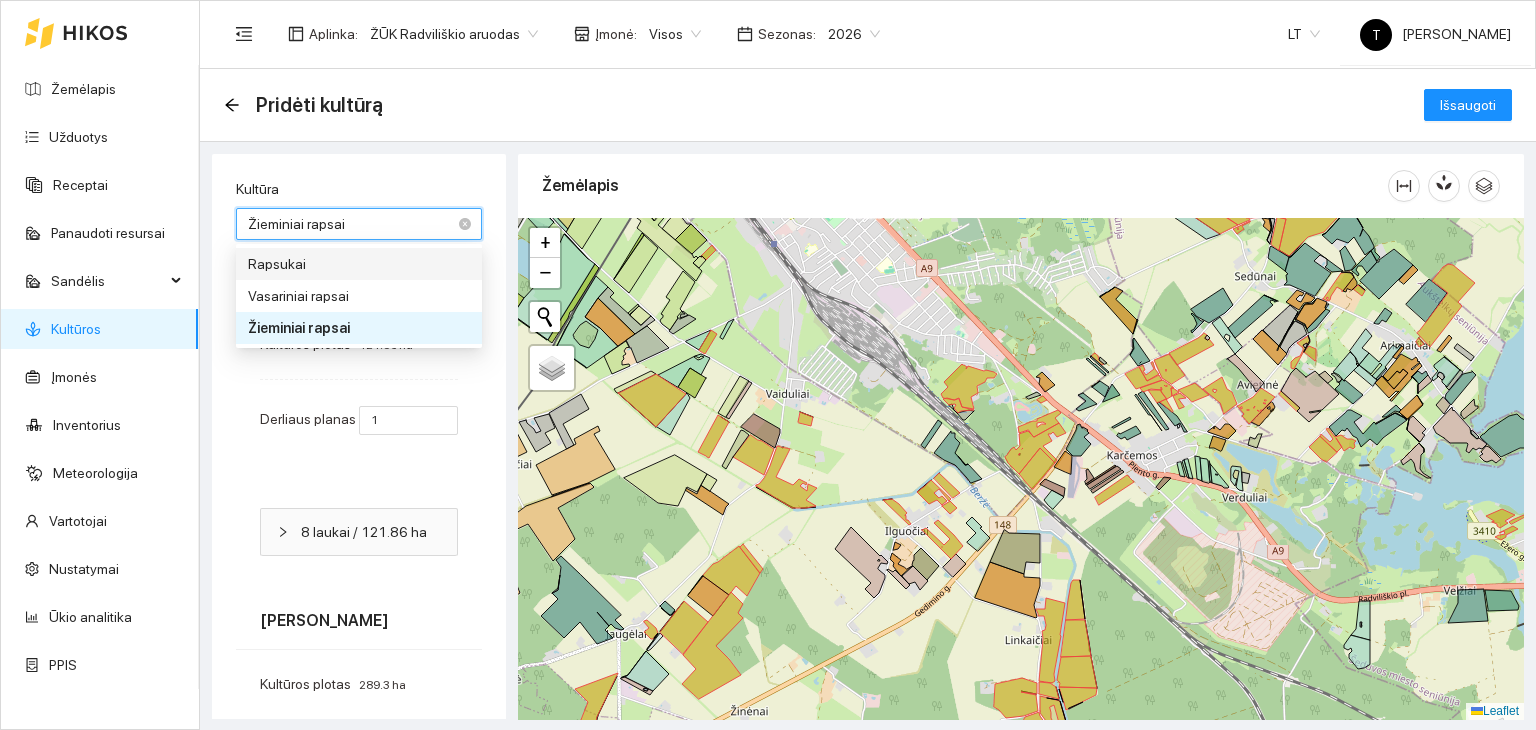 type on "3" 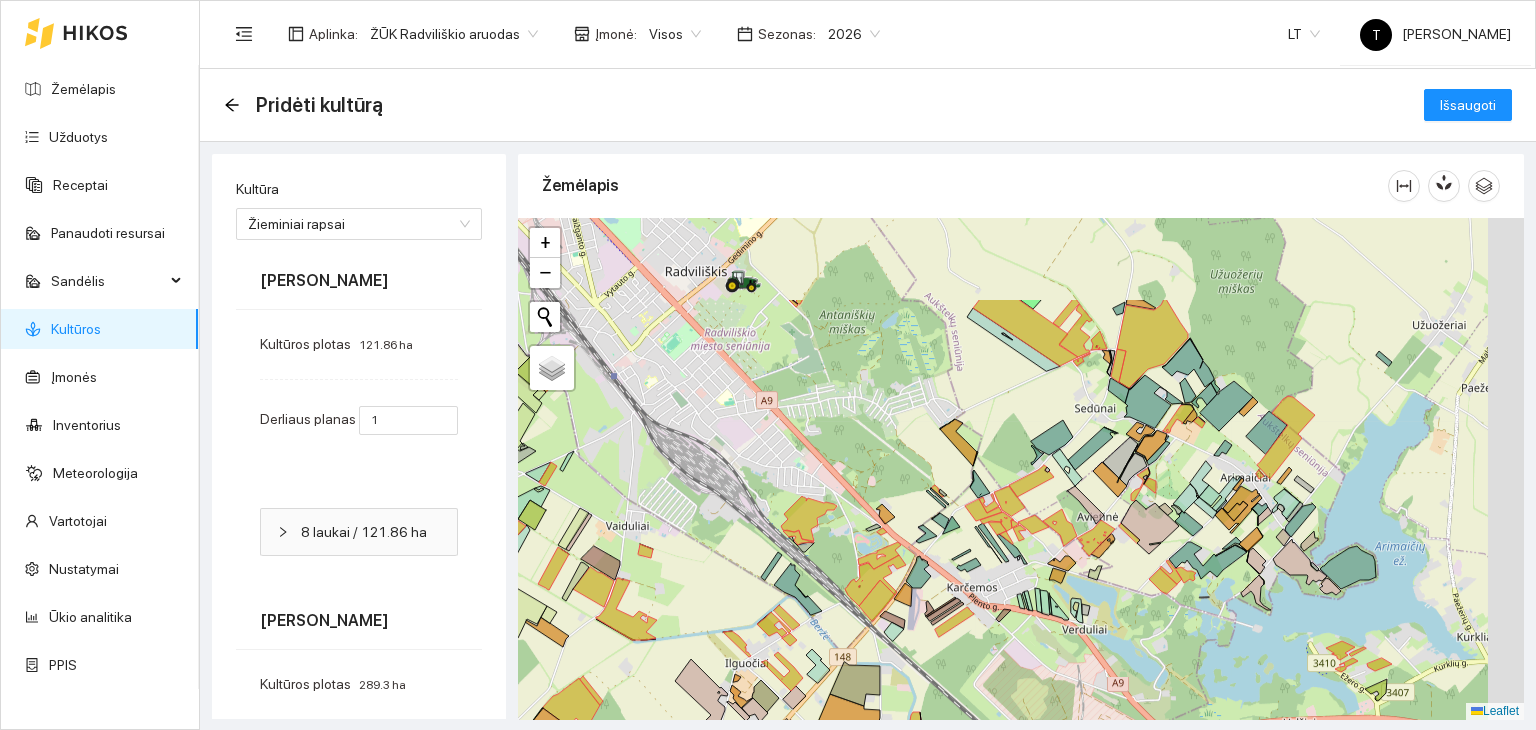 drag, startPoint x: 1233, startPoint y: 528, endPoint x: 1080, endPoint y: 660, distance: 202.07176 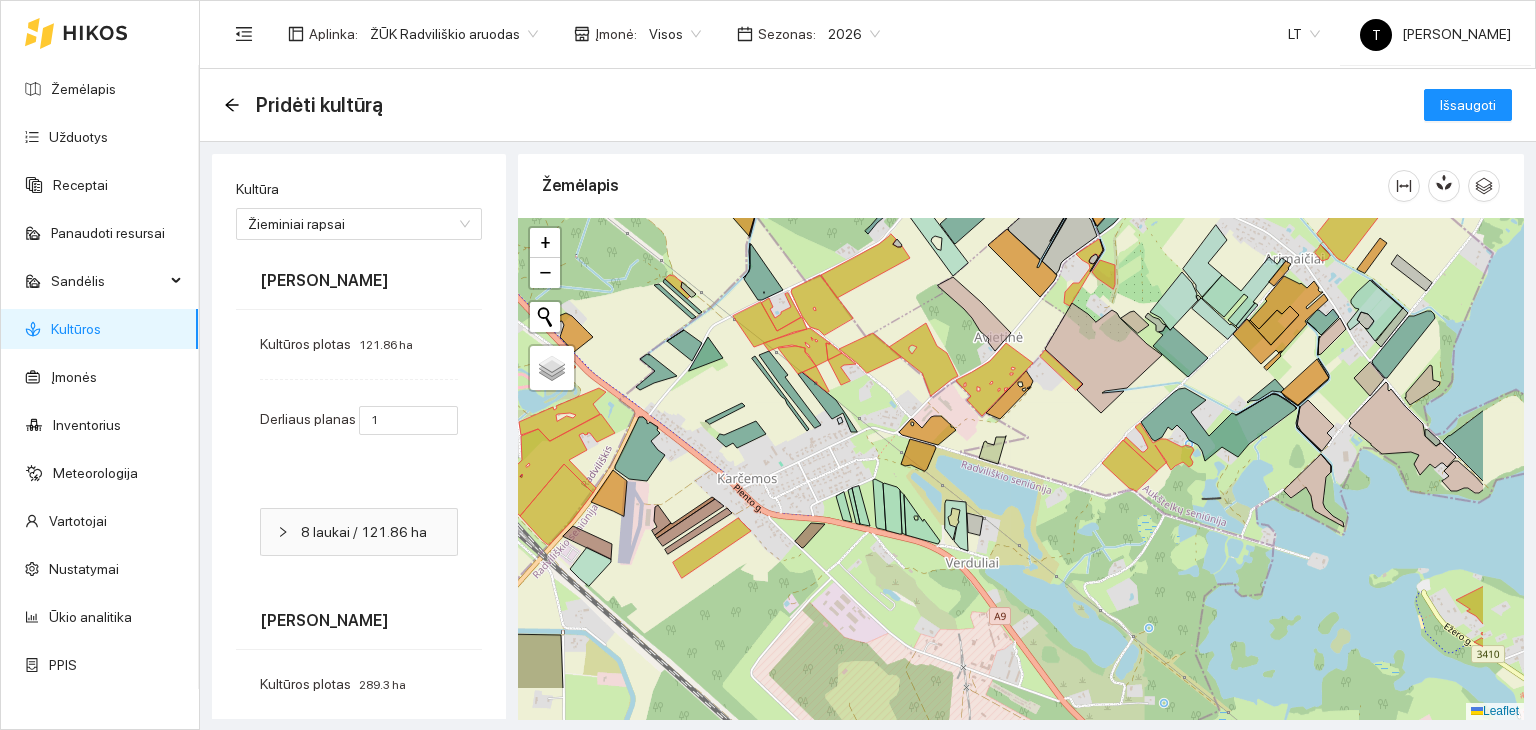 drag, startPoint x: 1196, startPoint y: 555, endPoint x: 1168, endPoint y: 480, distance: 80.05623 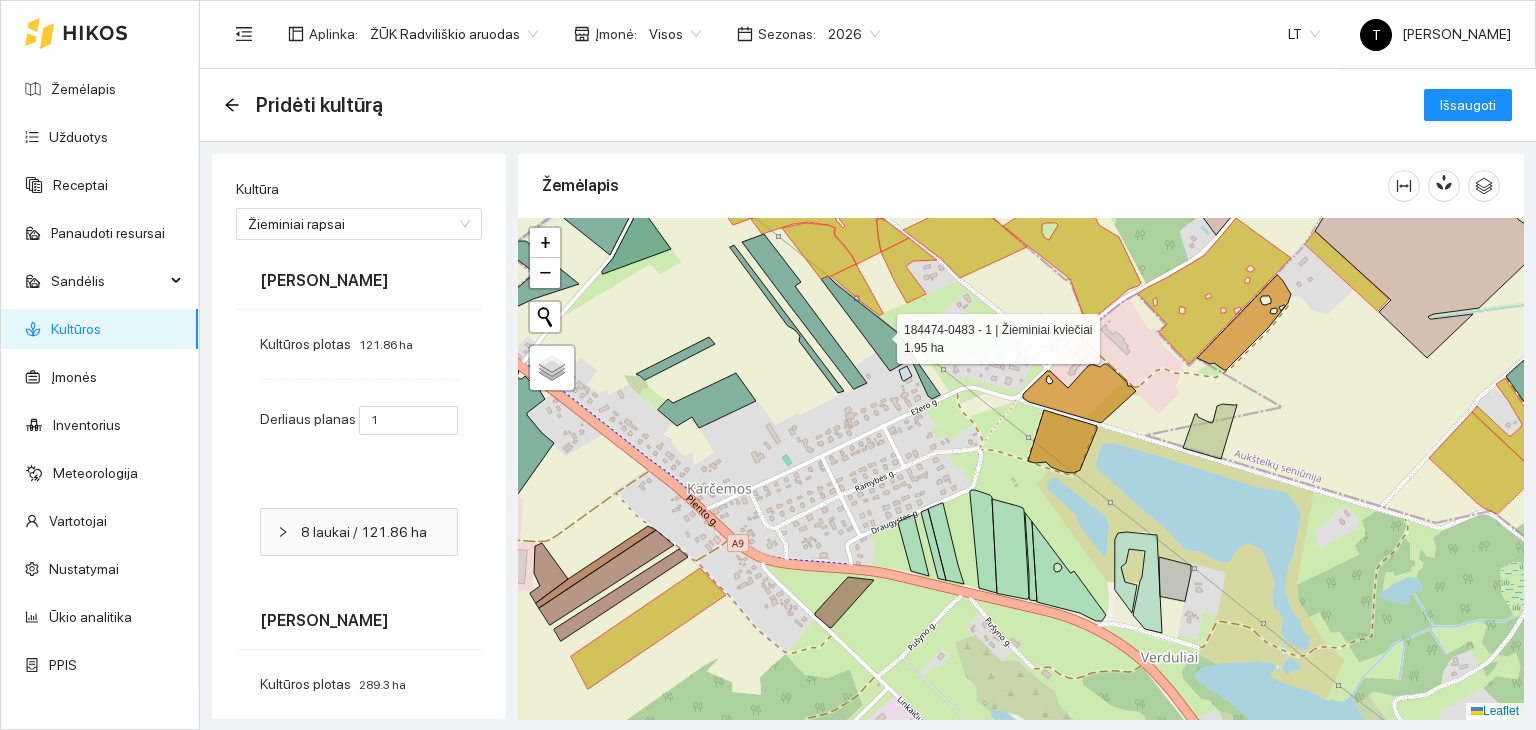 click 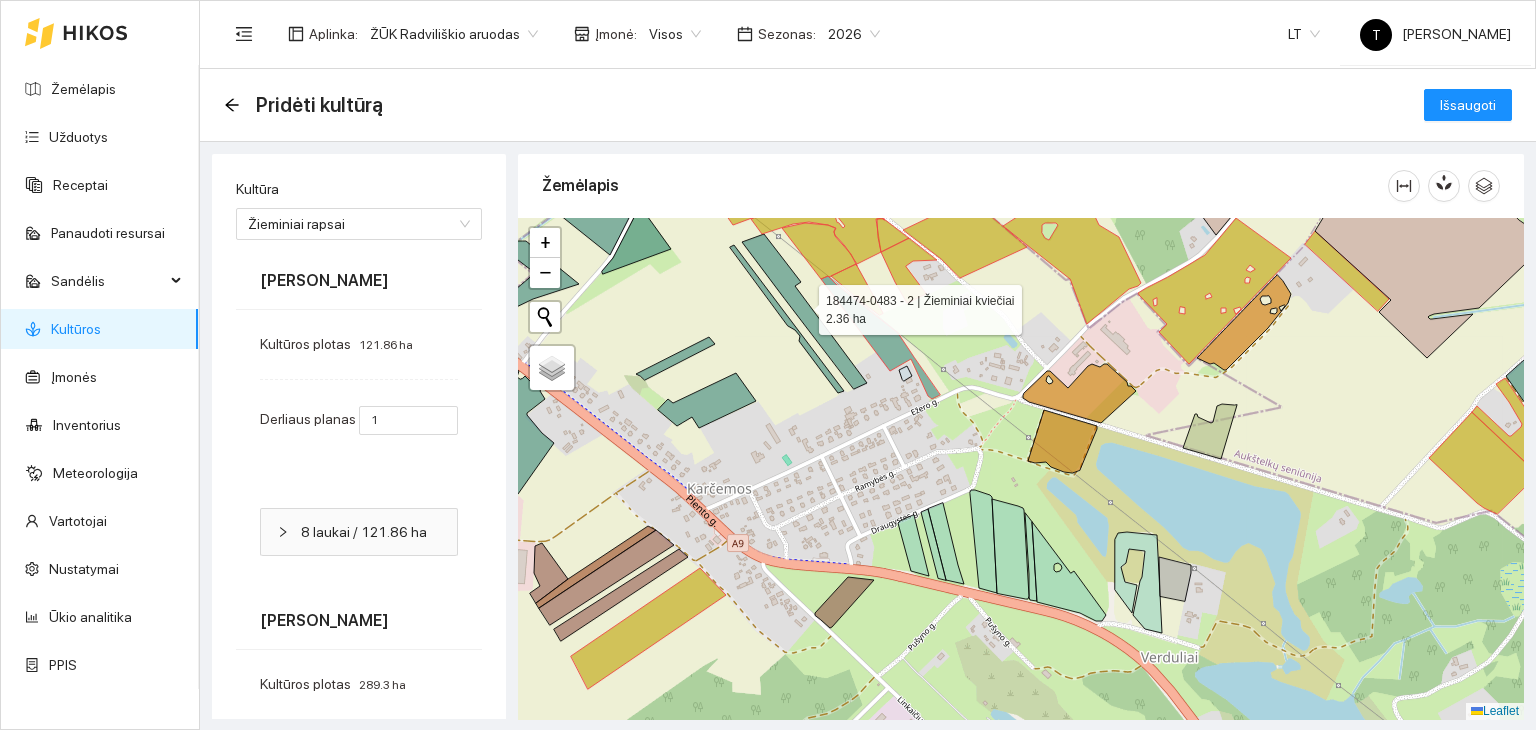 click 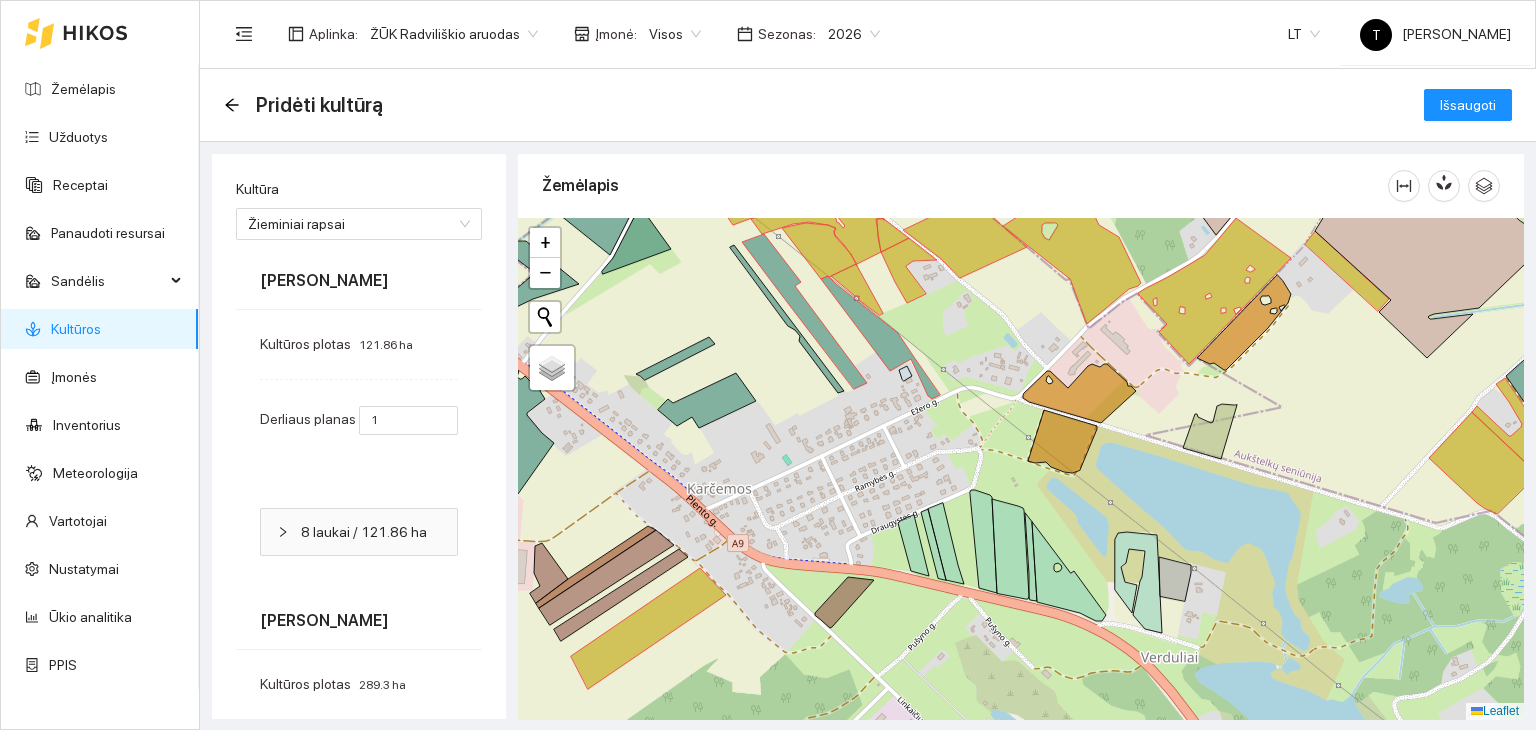 click on "184474-0483 - 3 | Žieminiai kviečiai 0.72 ha  + −   Nieko nerasta. Bandykite dar kartą.  Žemėlapis  Palydovas  Leaflet" at bounding box center [1021, 469] 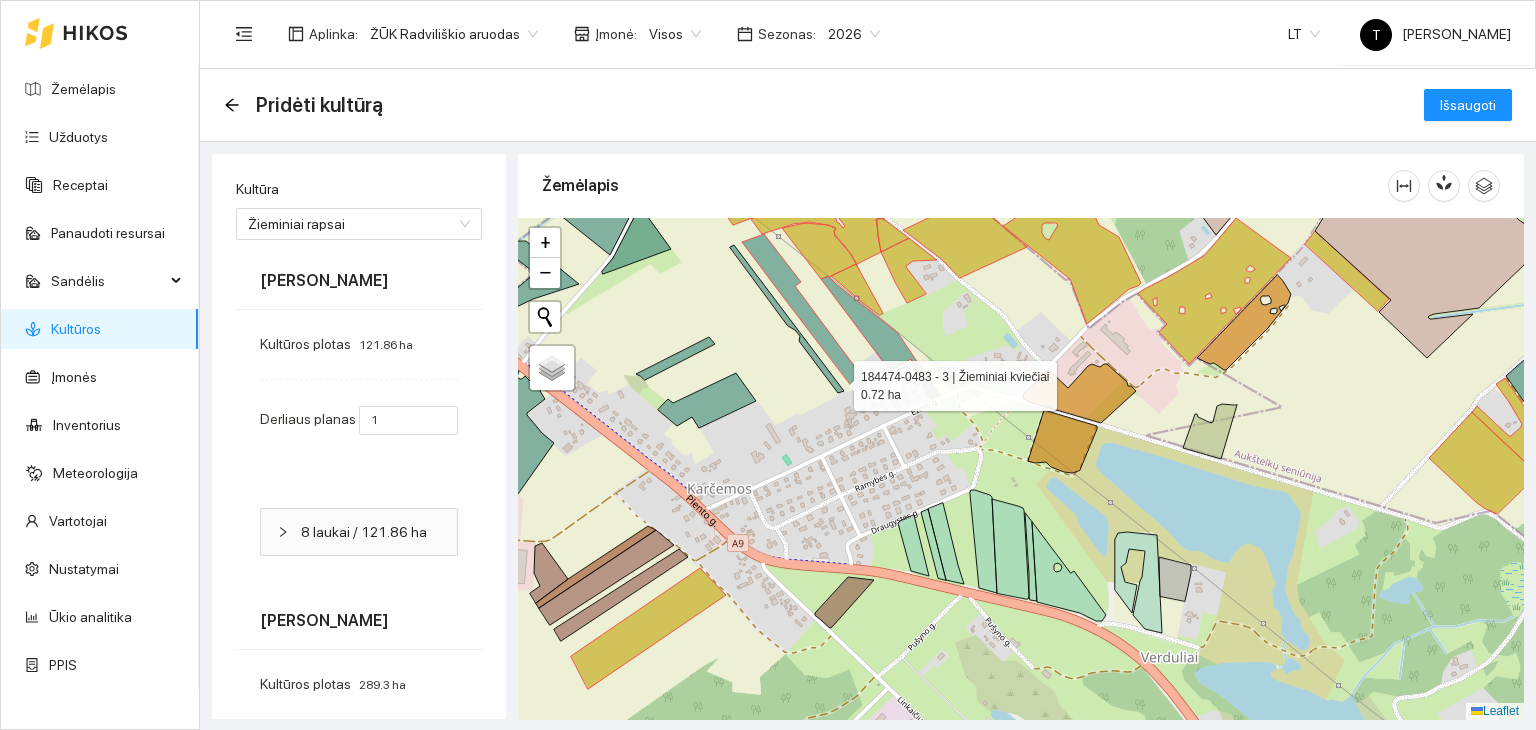 click 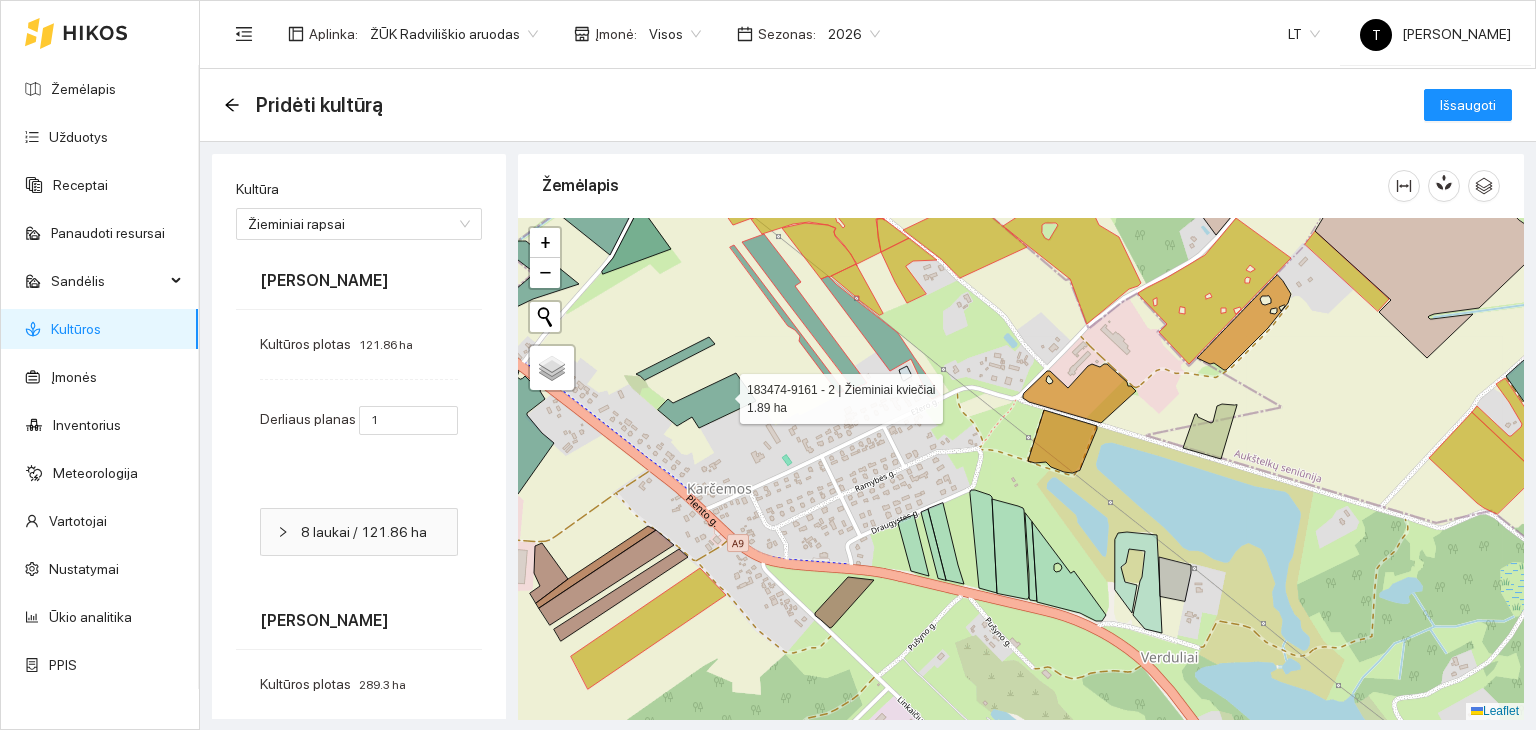 click 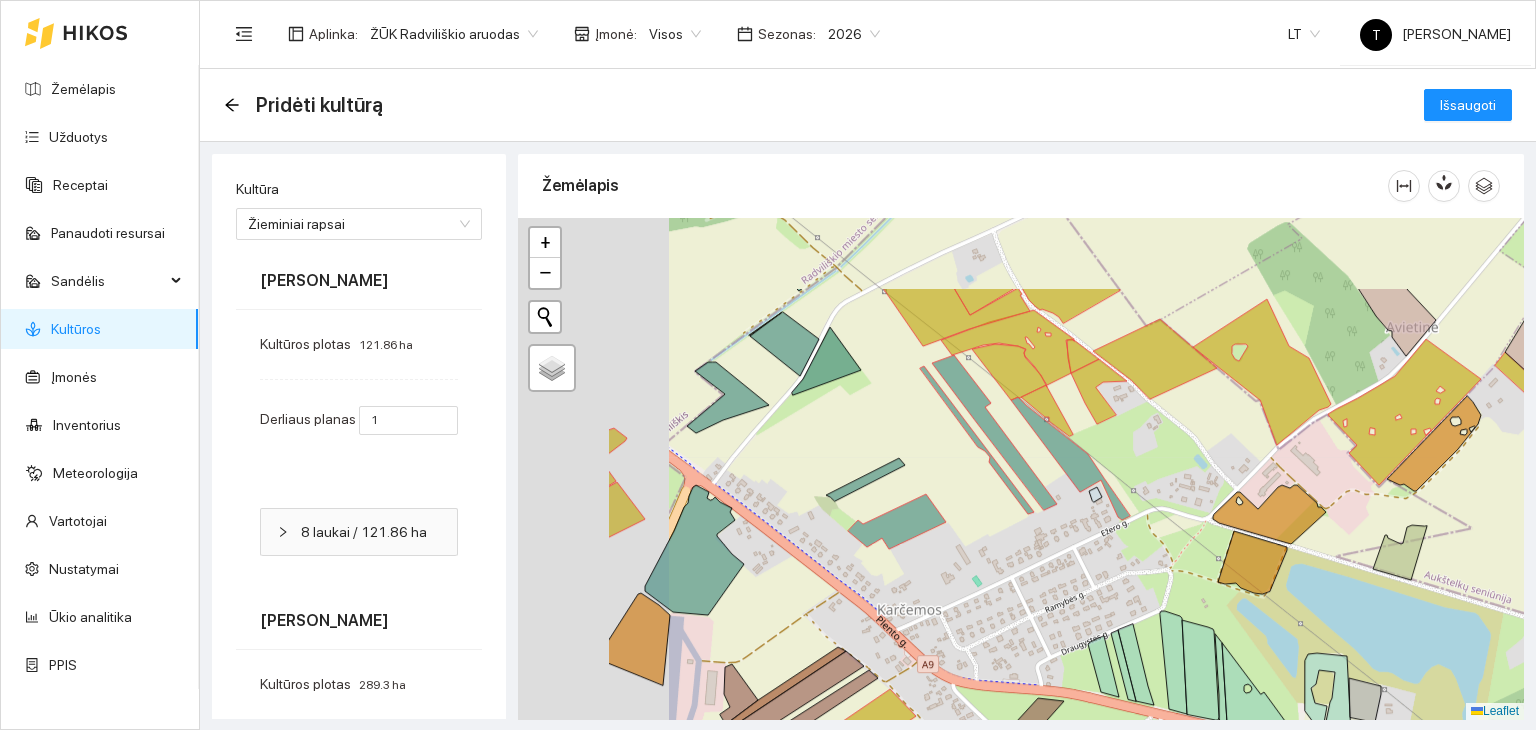 drag, startPoint x: 780, startPoint y: 444, endPoint x: 954, endPoint y: 539, distance: 198.2448 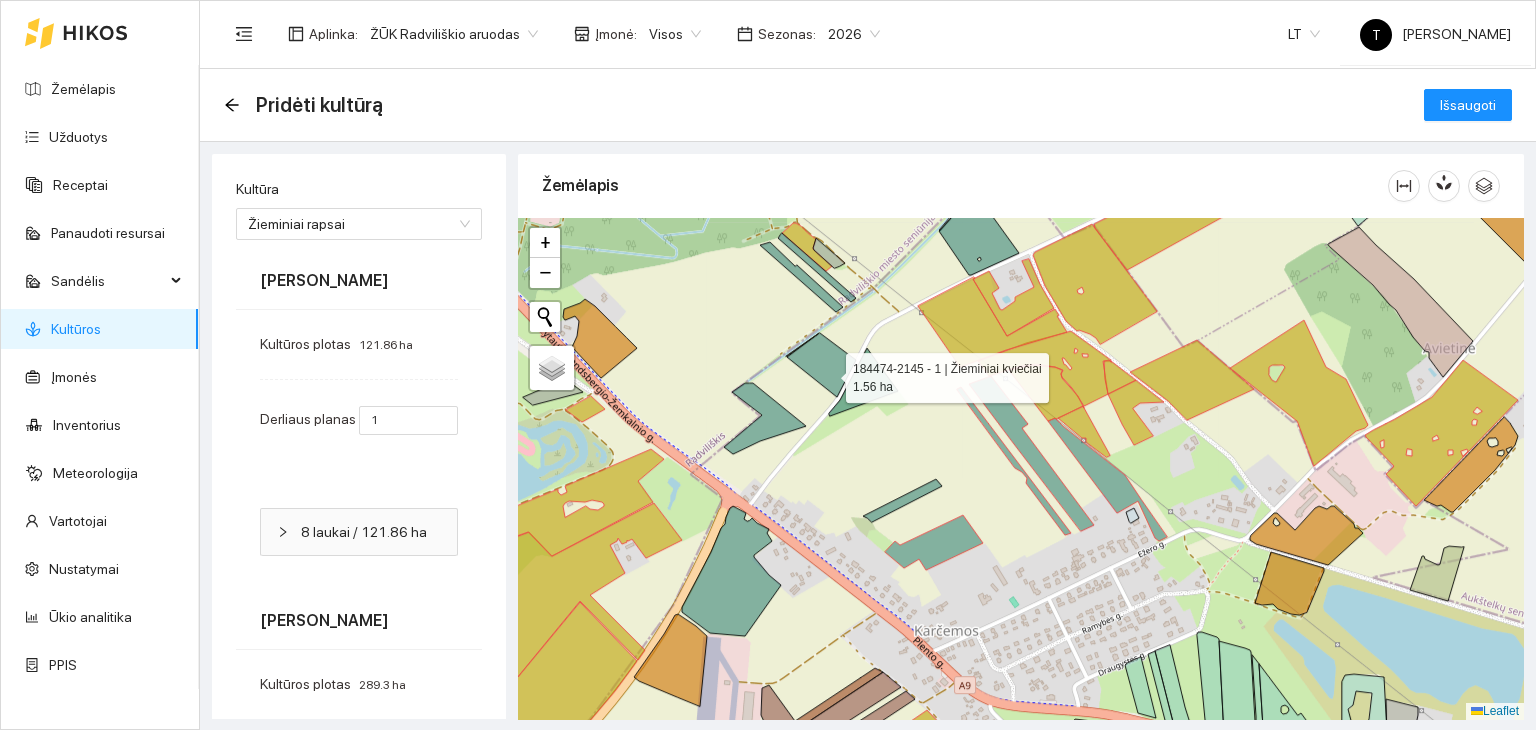 click 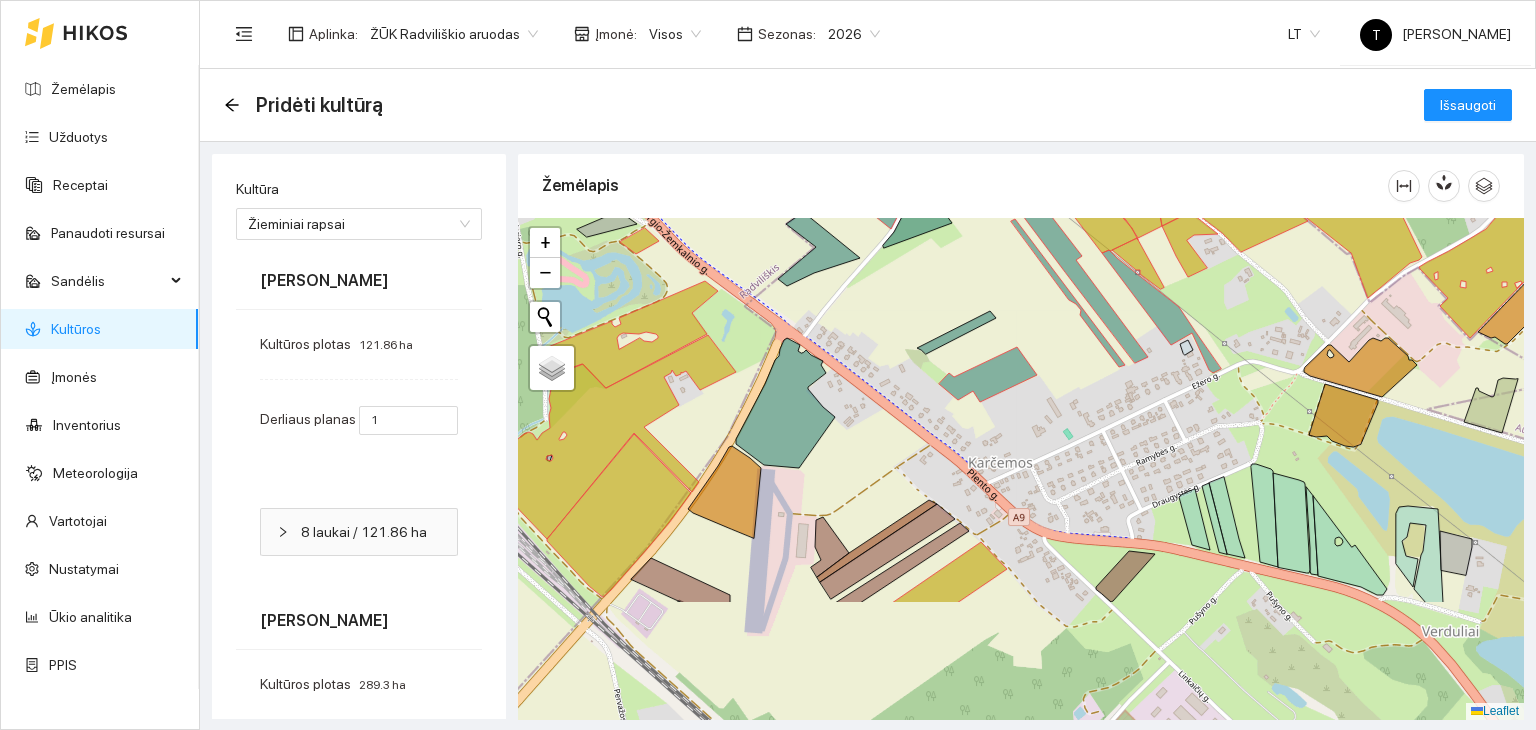 drag, startPoint x: 996, startPoint y: 610, endPoint x: 1050, endPoint y: 441, distance: 177.41759 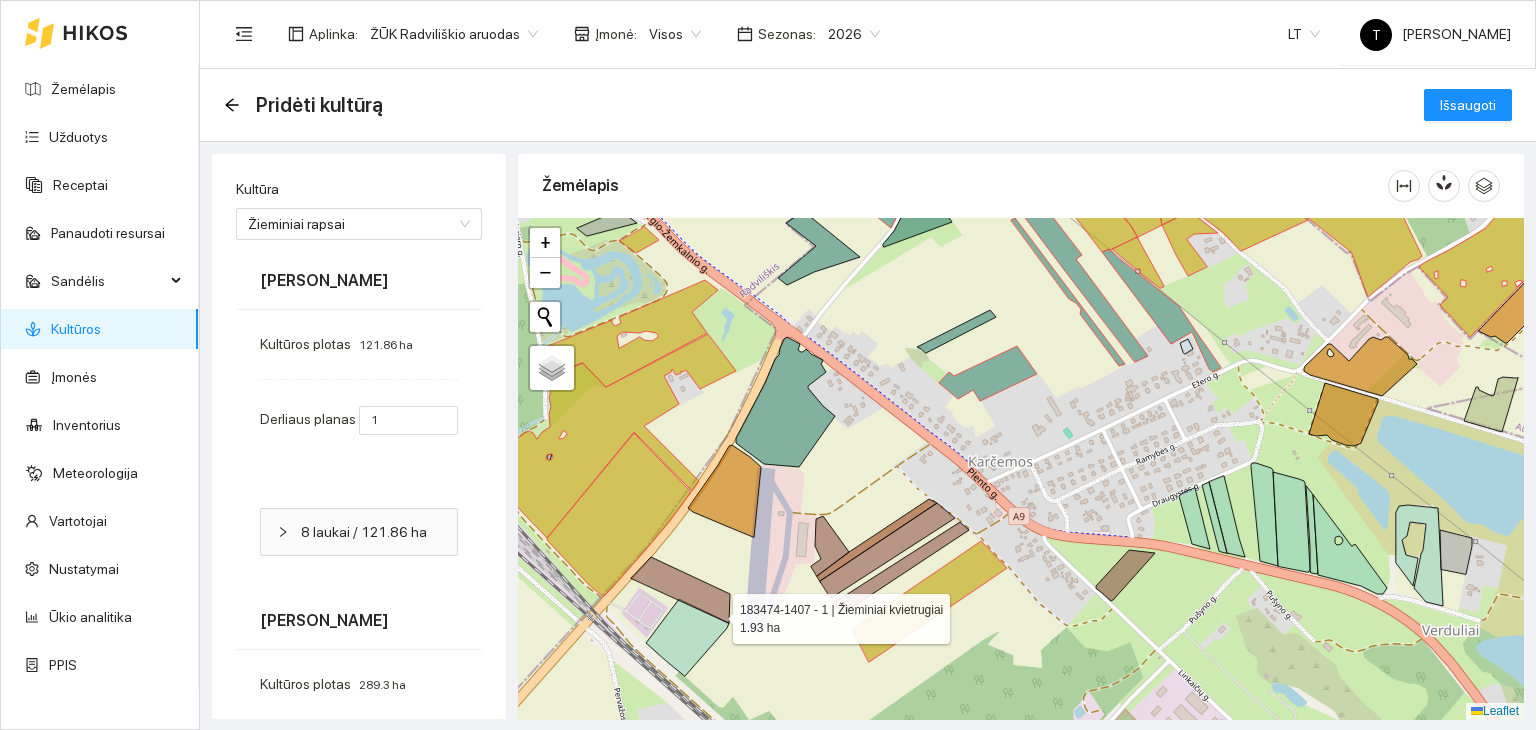 click 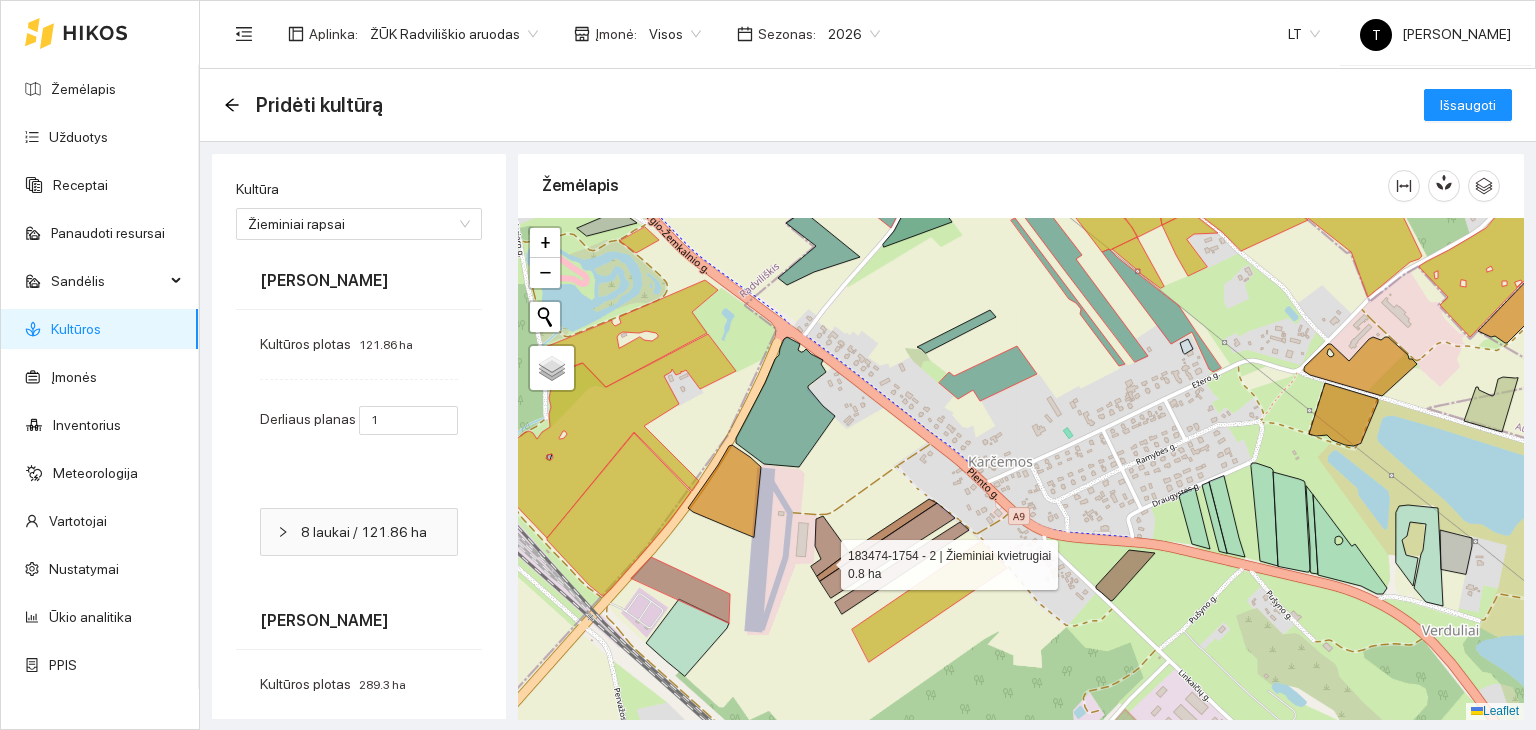 click 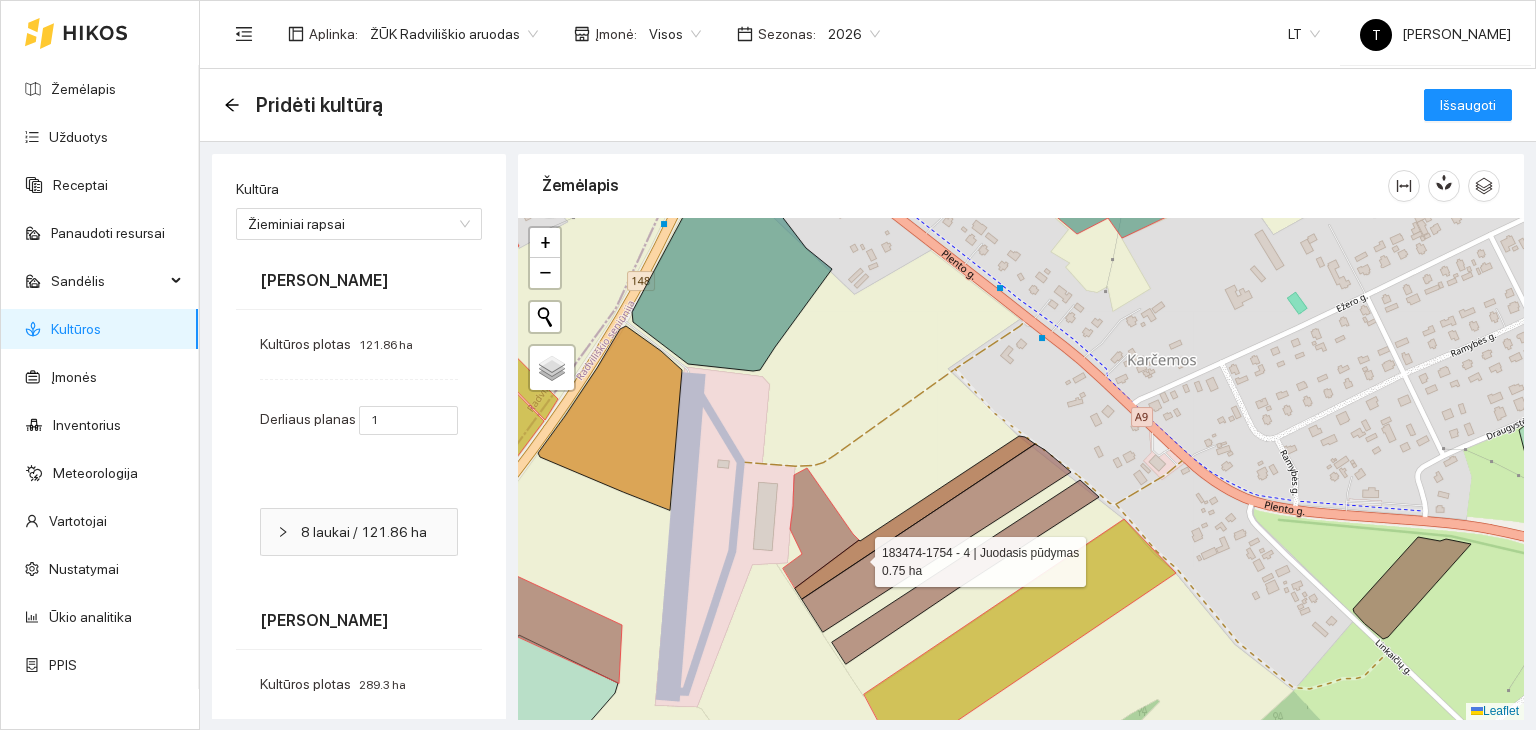click 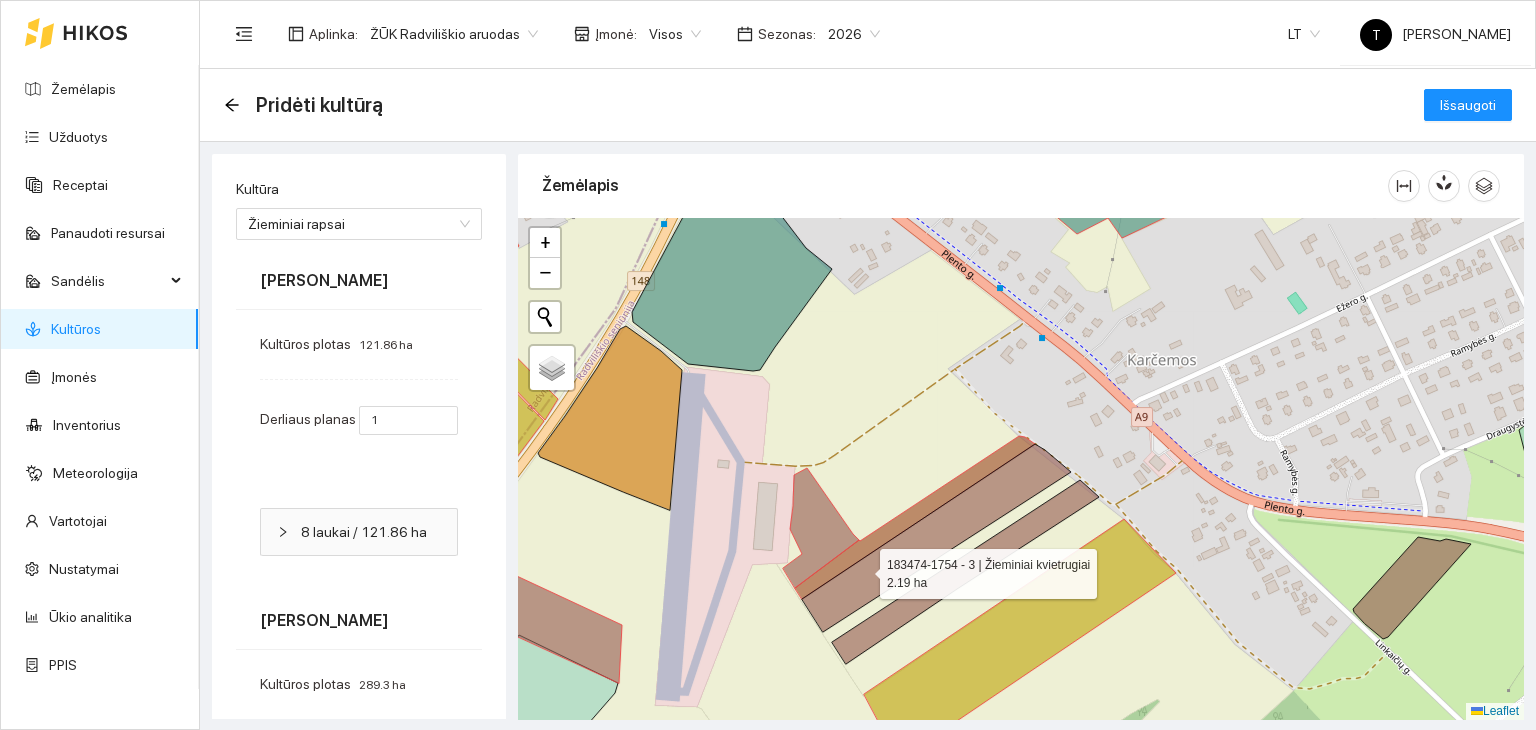 click 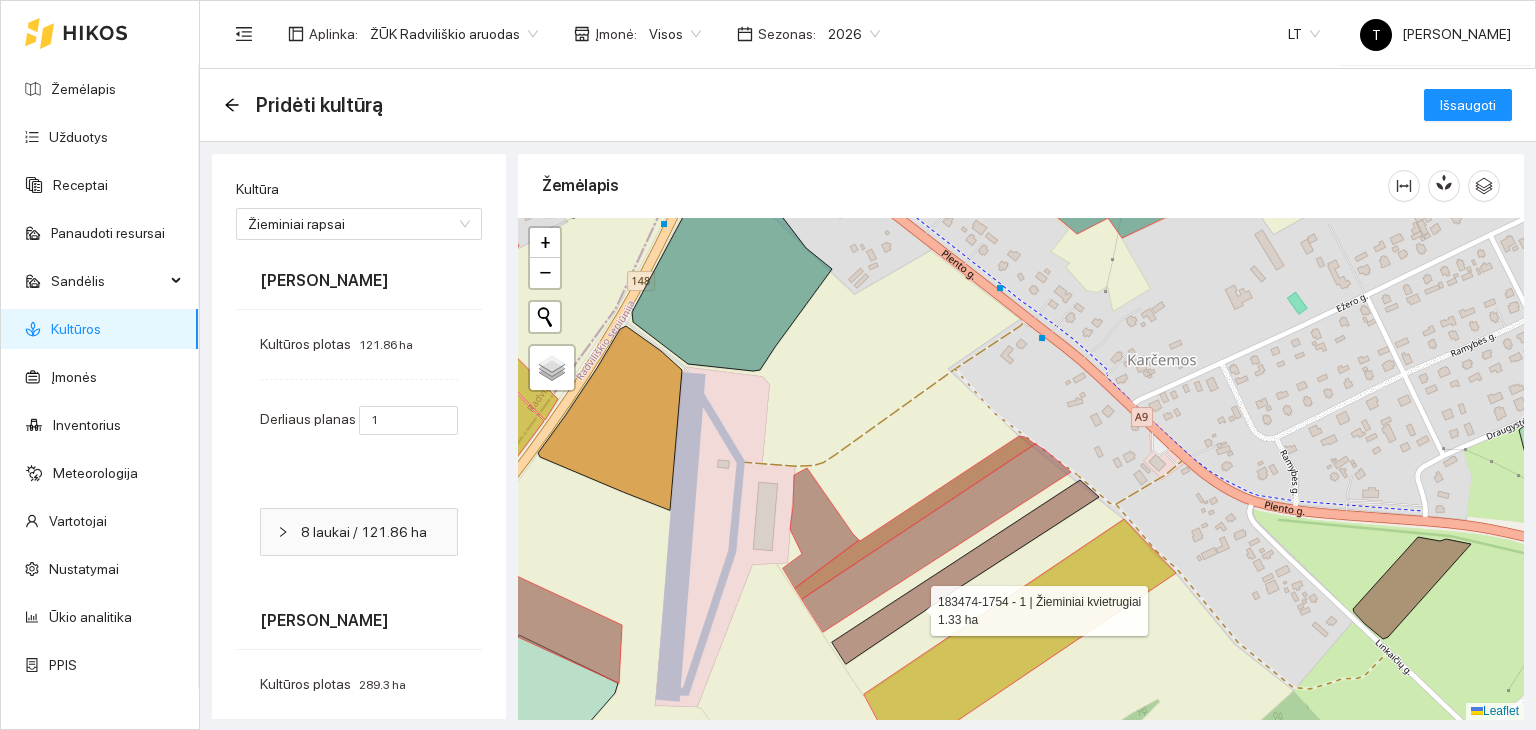 click 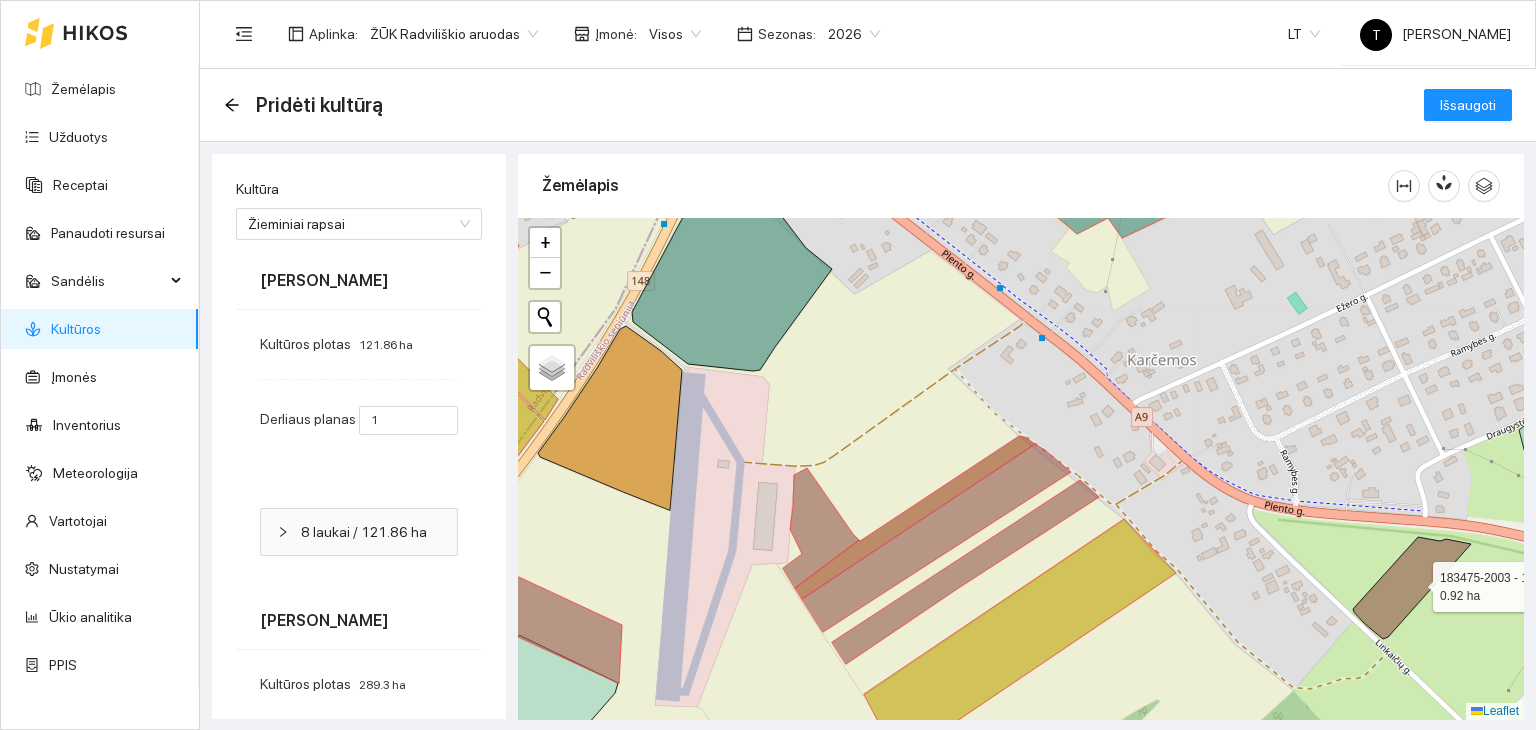 click 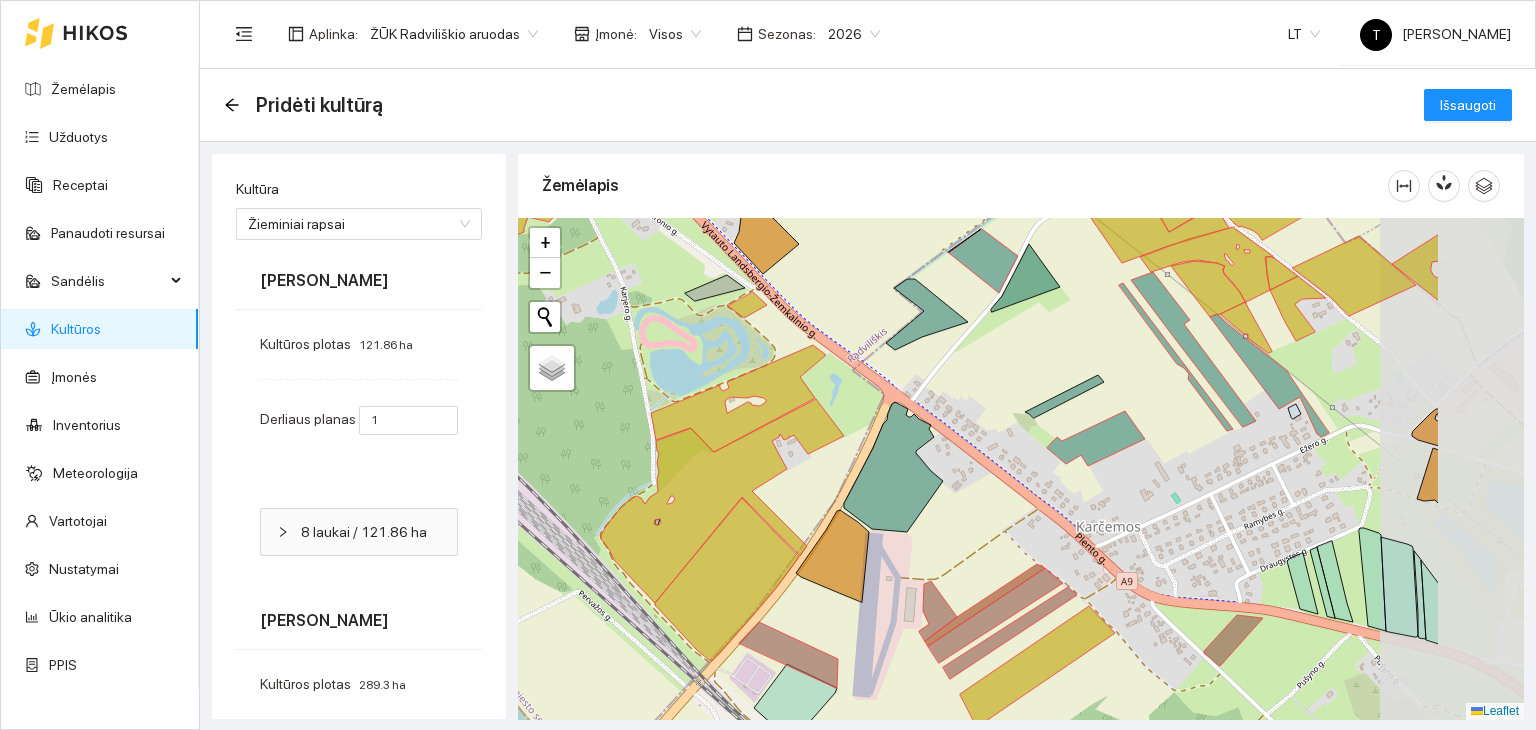 drag, startPoint x: 1400, startPoint y: 532, endPoint x: 1208, endPoint y: 373, distance: 249.28899 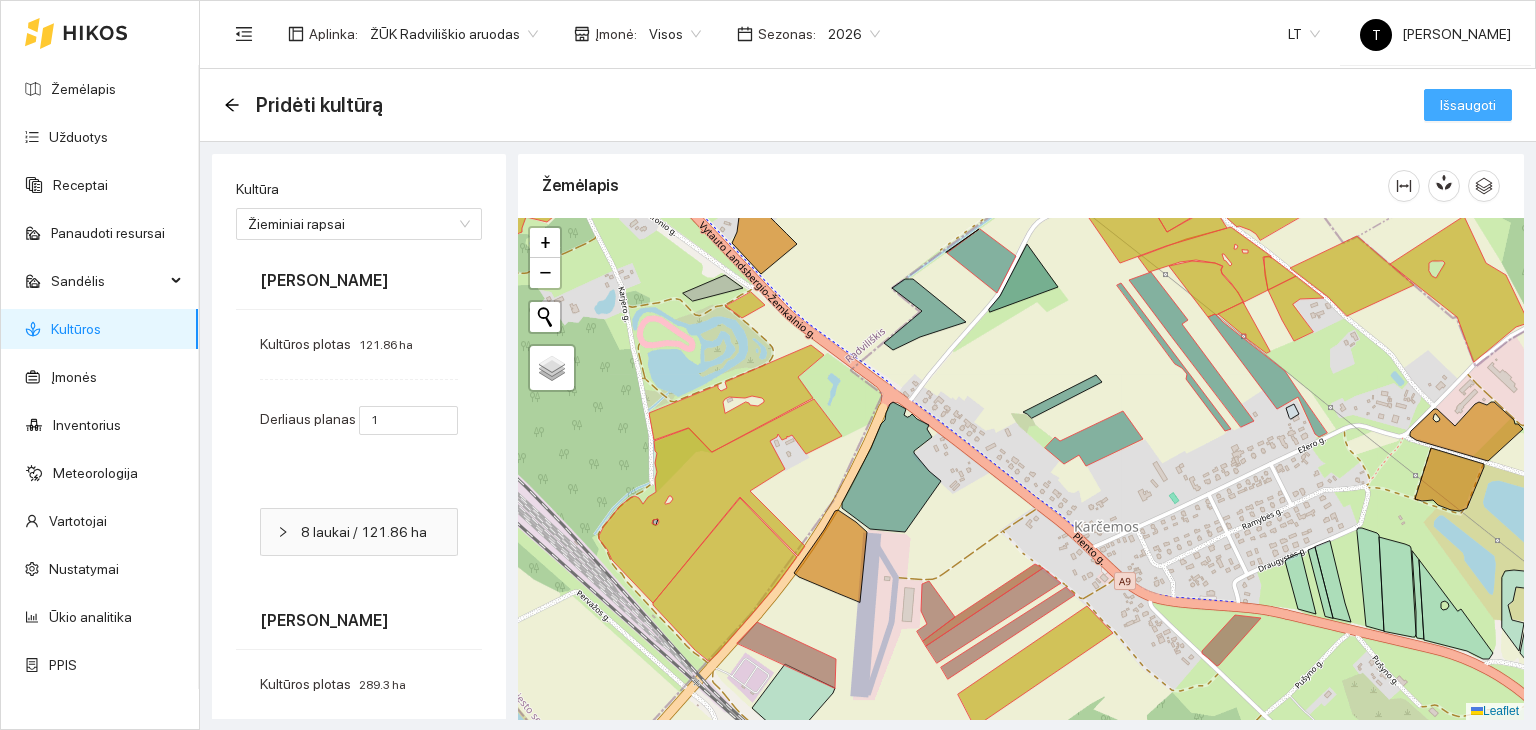 click on "Išsaugoti" at bounding box center (1468, 105) 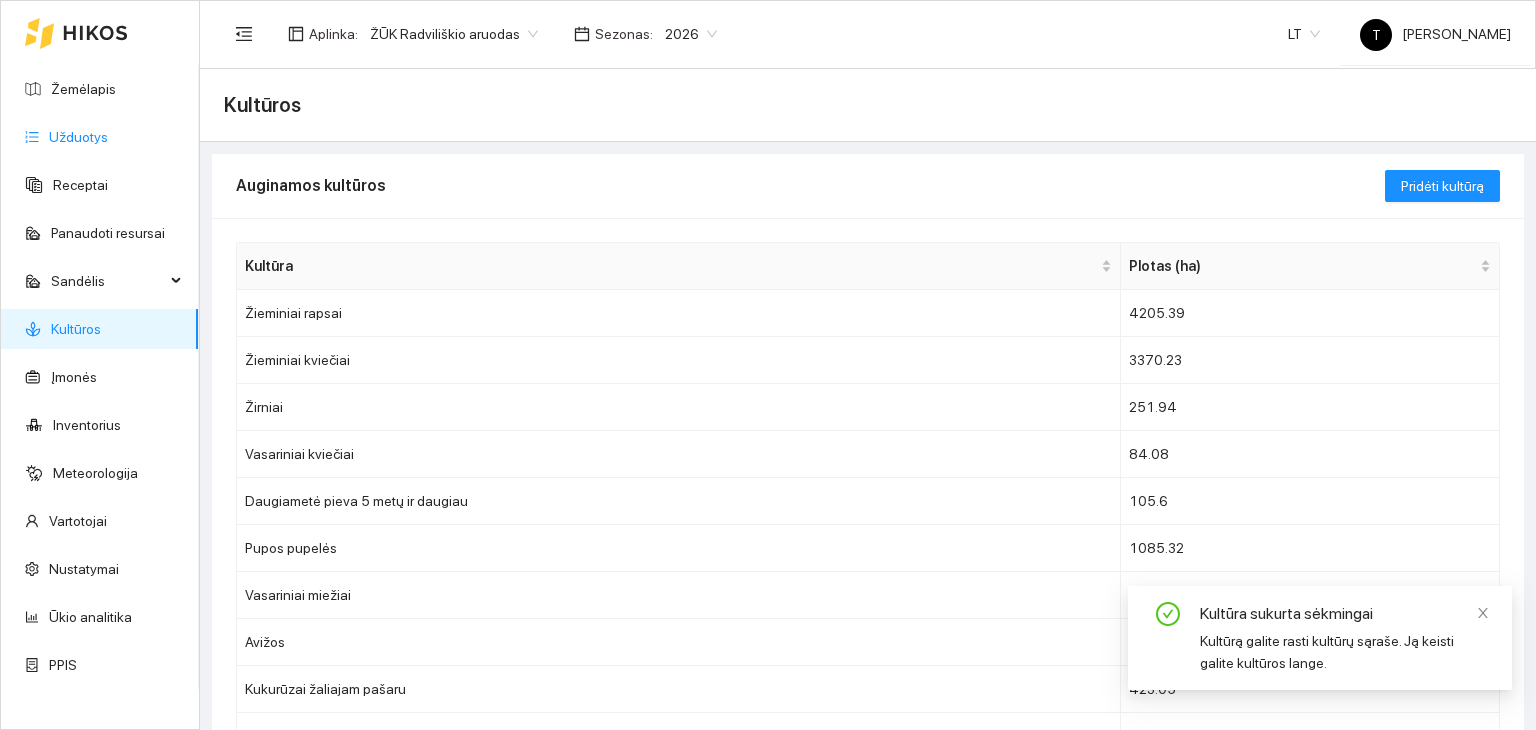 click on "Užduotys" at bounding box center (78, 137) 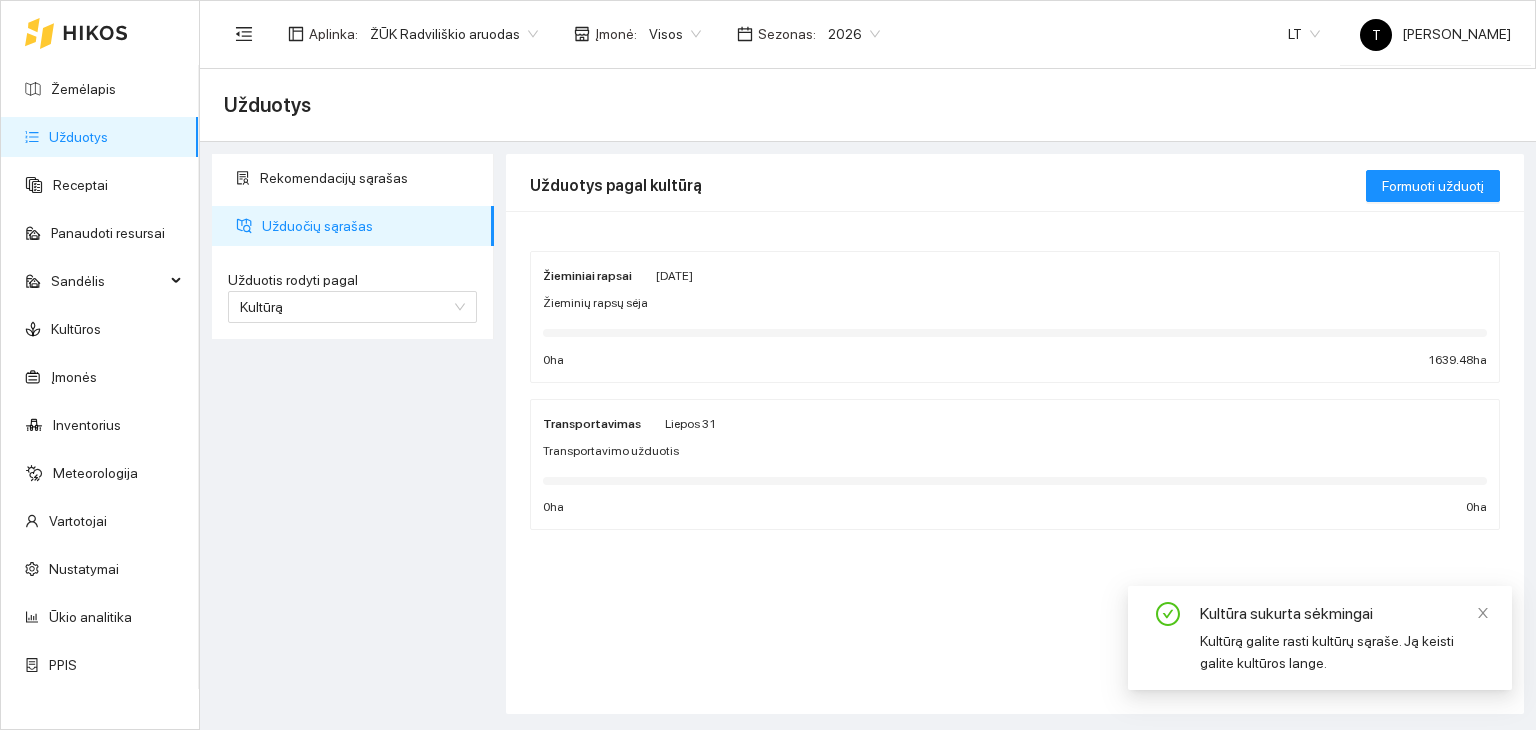 click on "Žieminių rapsų sėja" at bounding box center [1015, 303] 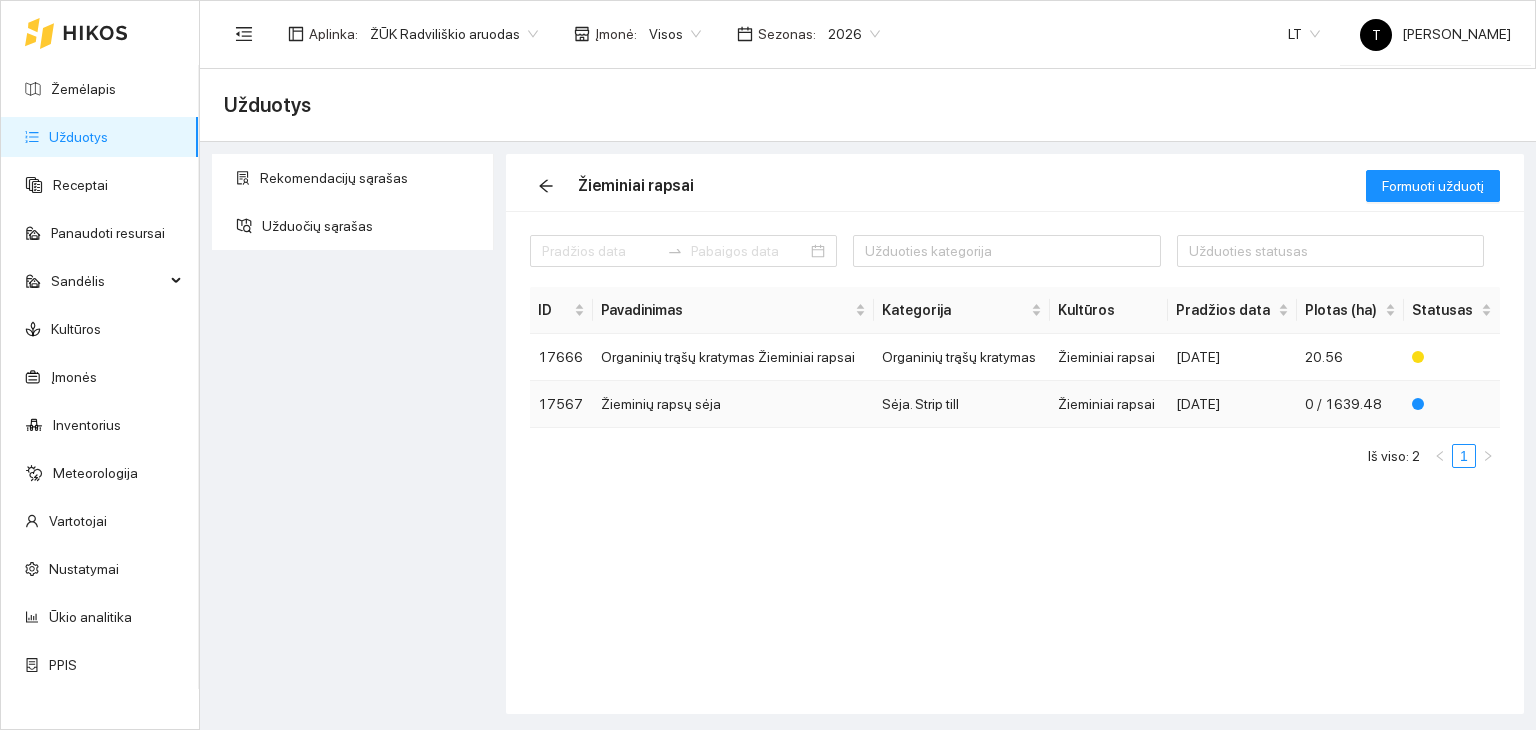 click on "Žieminių rapsų sėja" at bounding box center (733, 404) 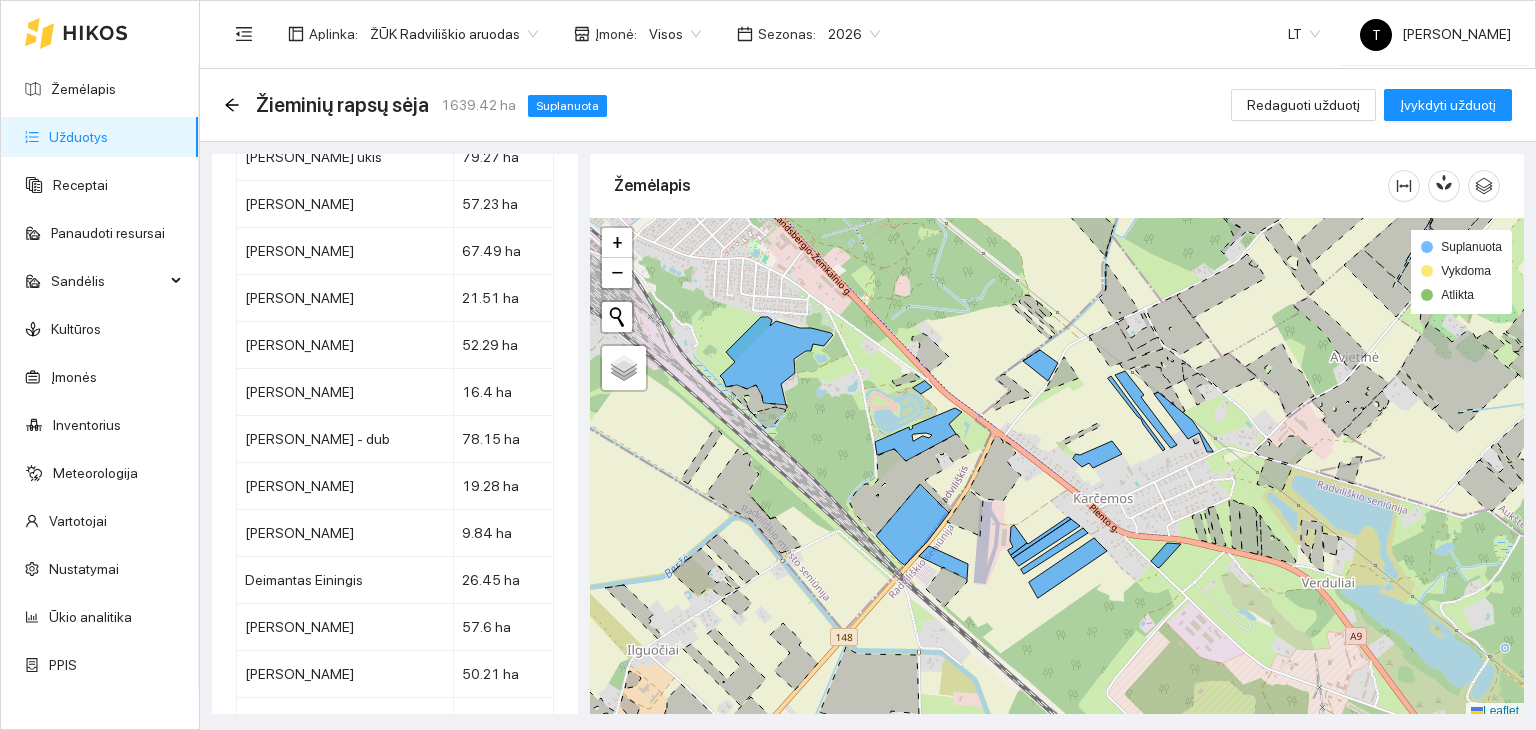 scroll, scrollTop: 9776, scrollLeft: 0, axis: vertical 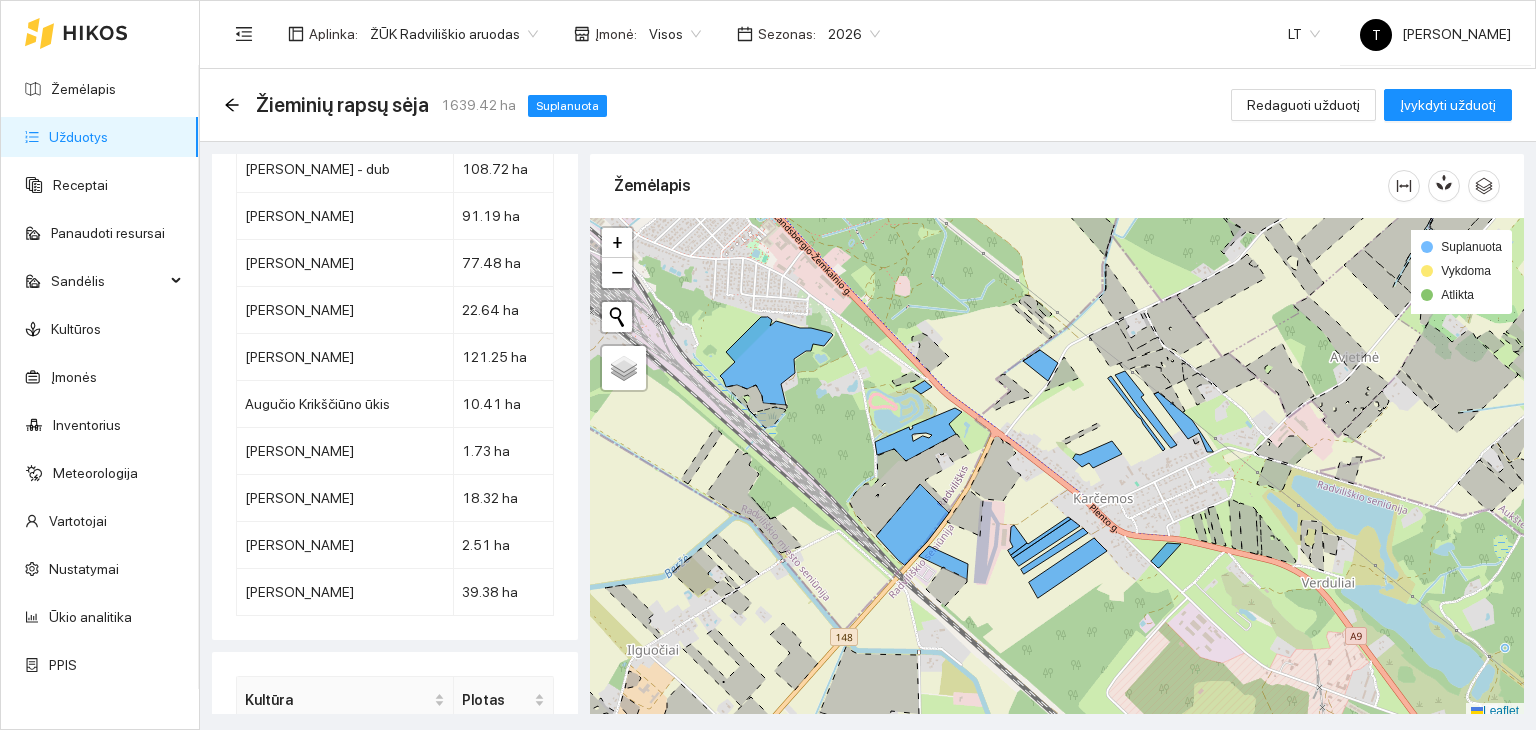 drag, startPoint x: 518, startPoint y: 661, endPoint x: 441, endPoint y: 669, distance: 77.41447 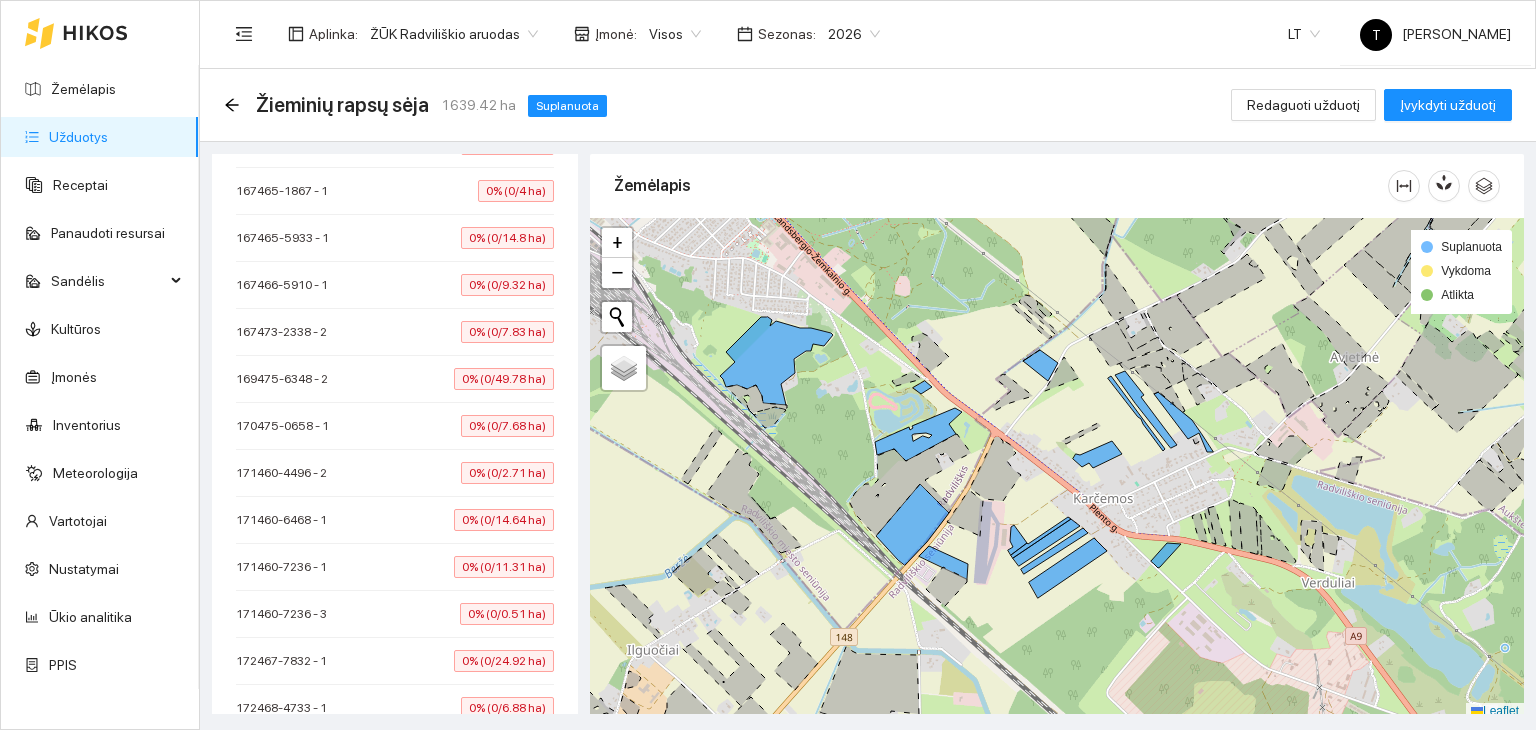 scroll, scrollTop: 0, scrollLeft: 0, axis: both 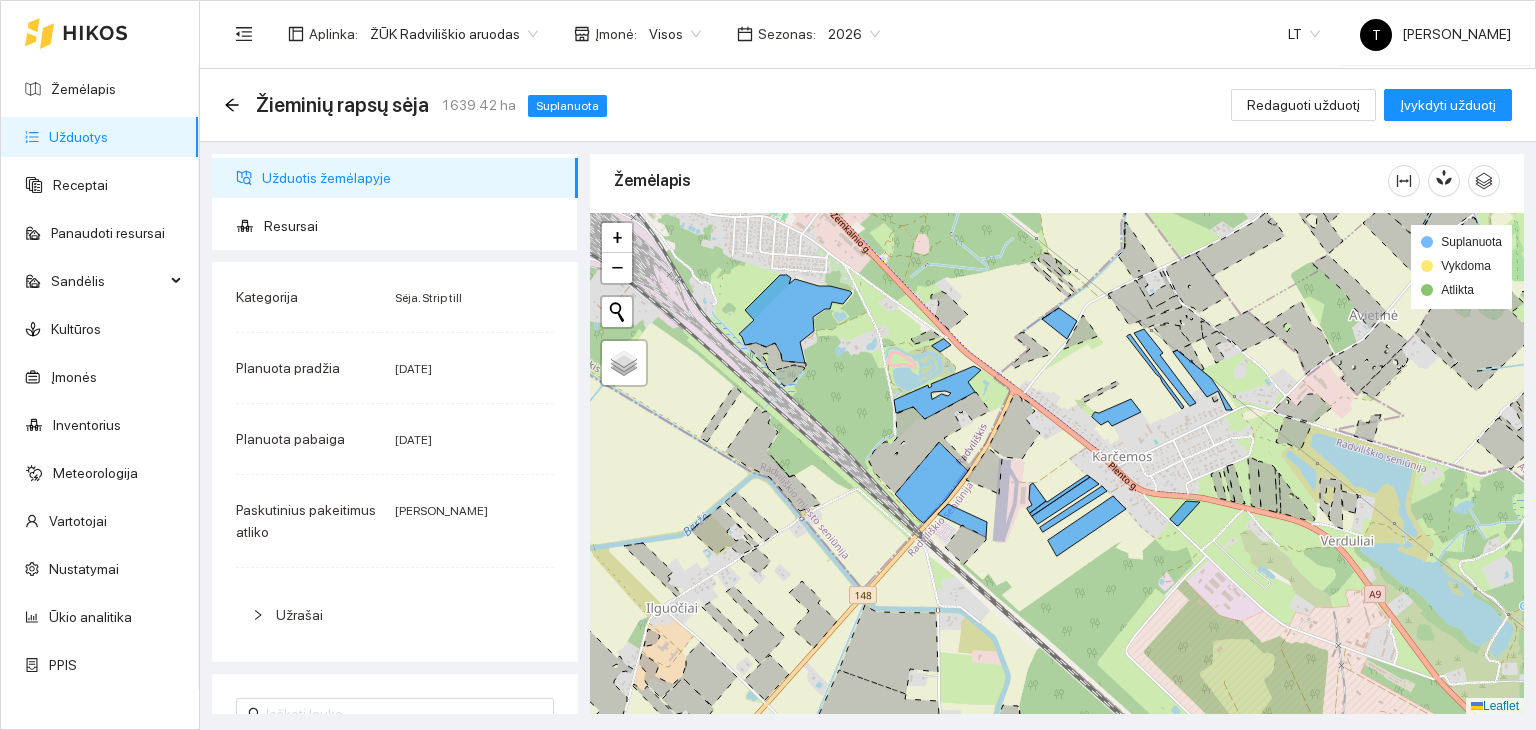 drag, startPoint x: 1062, startPoint y: 424, endPoint x: 1057, endPoint y: 433, distance: 10.29563 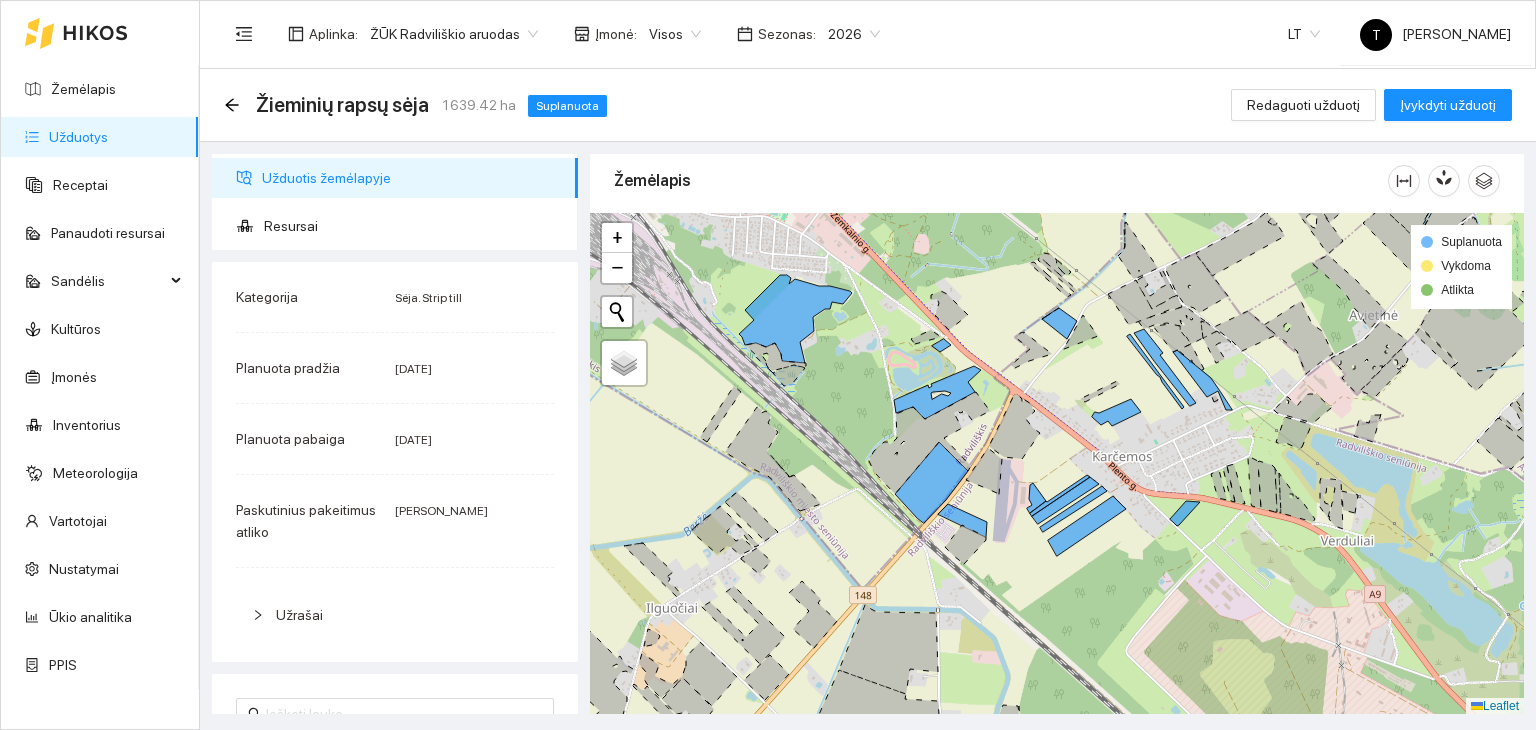 click on "Užduotys" at bounding box center (78, 137) 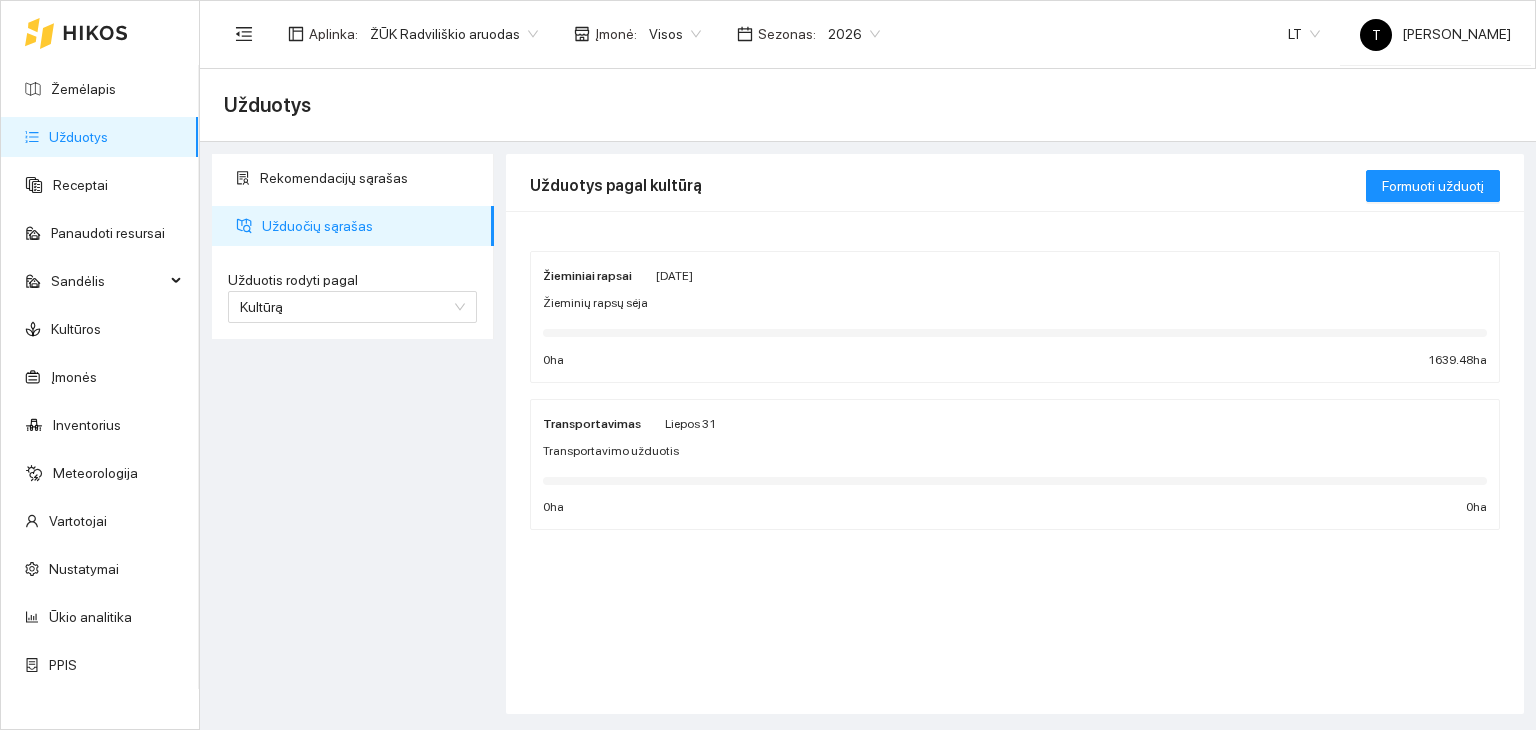 click on "Užduotys" at bounding box center (78, 137) 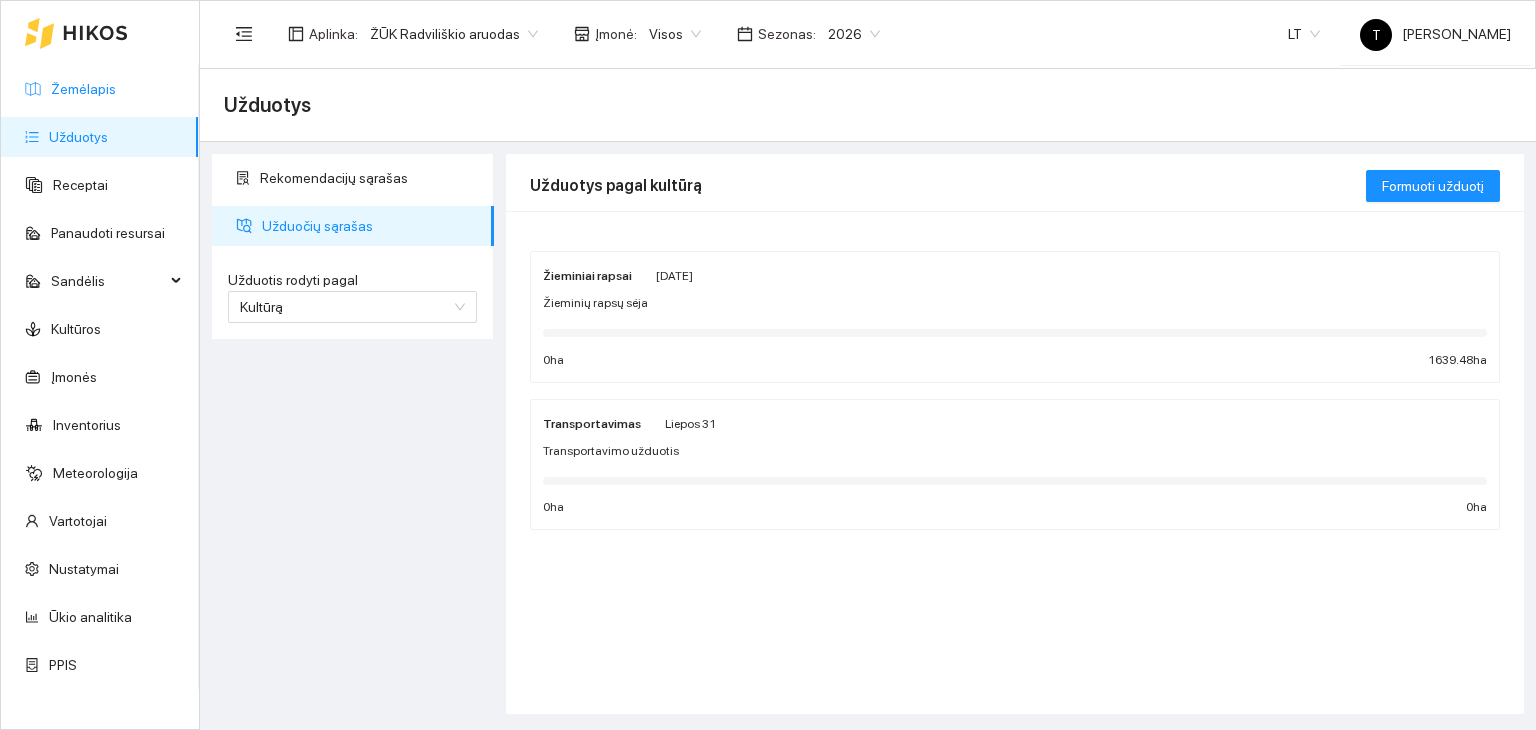 click on "Žemėlapis" at bounding box center [83, 89] 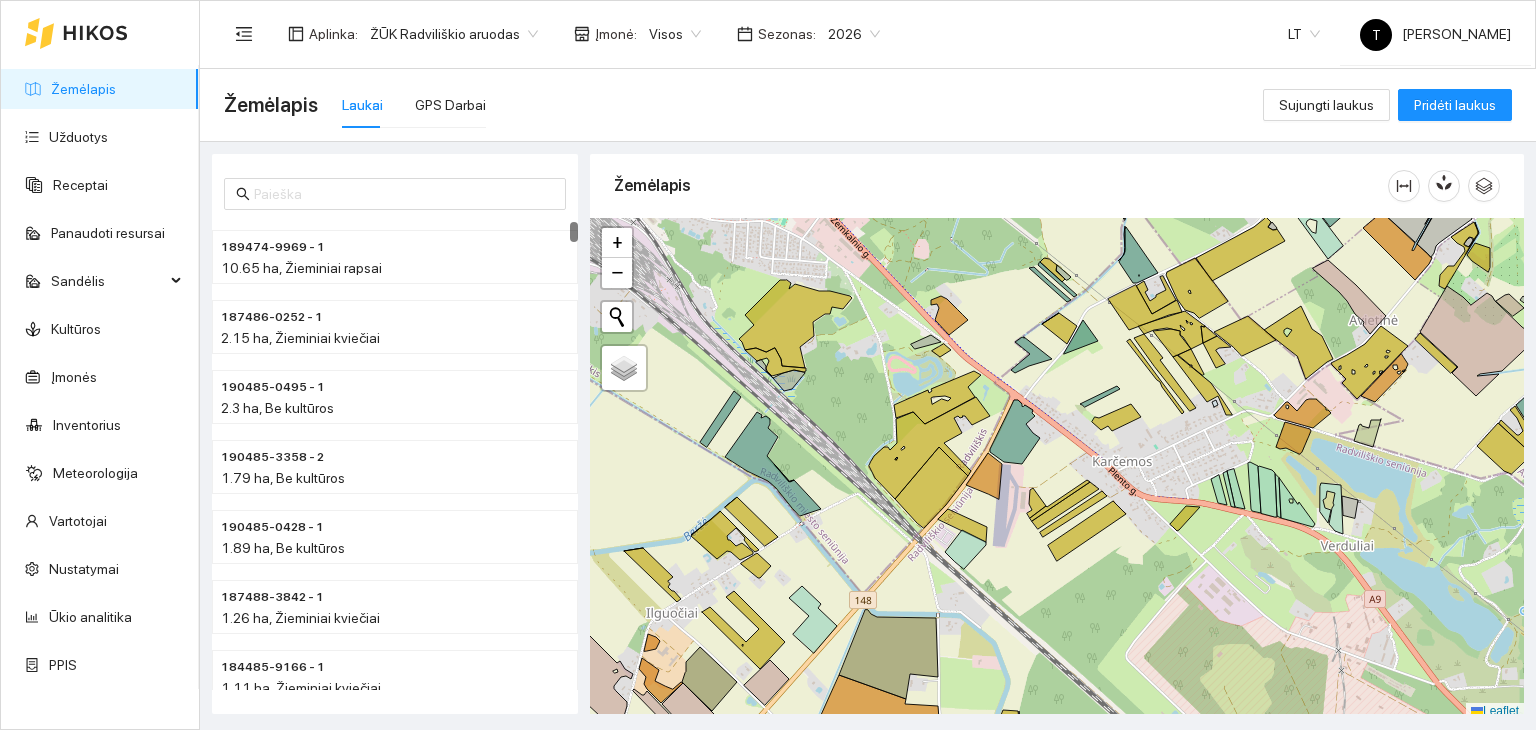scroll, scrollTop: 5, scrollLeft: 0, axis: vertical 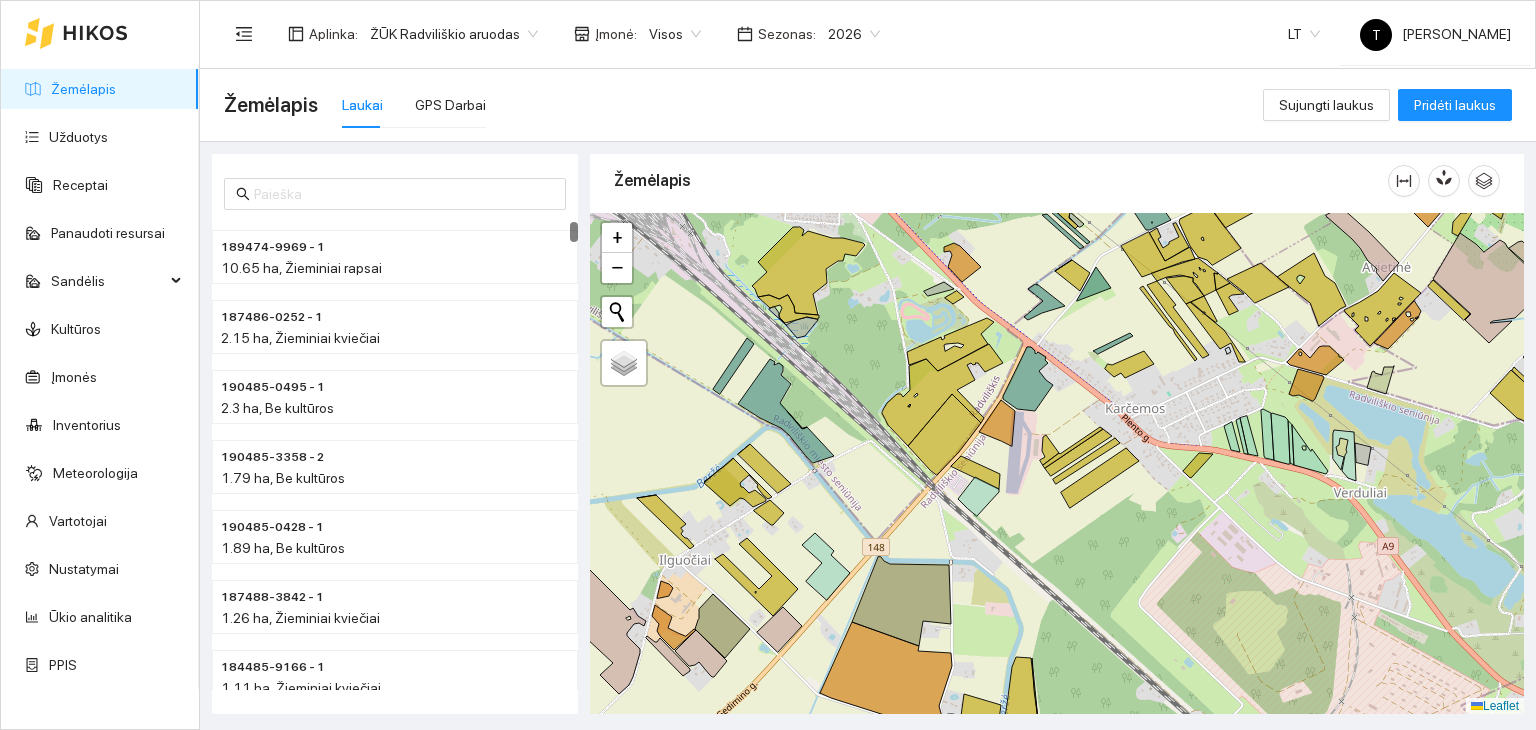 drag, startPoint x: 1116, startPoint y: 566, endPoint x: 1140, endPoint y: 493, distance: 76.843994 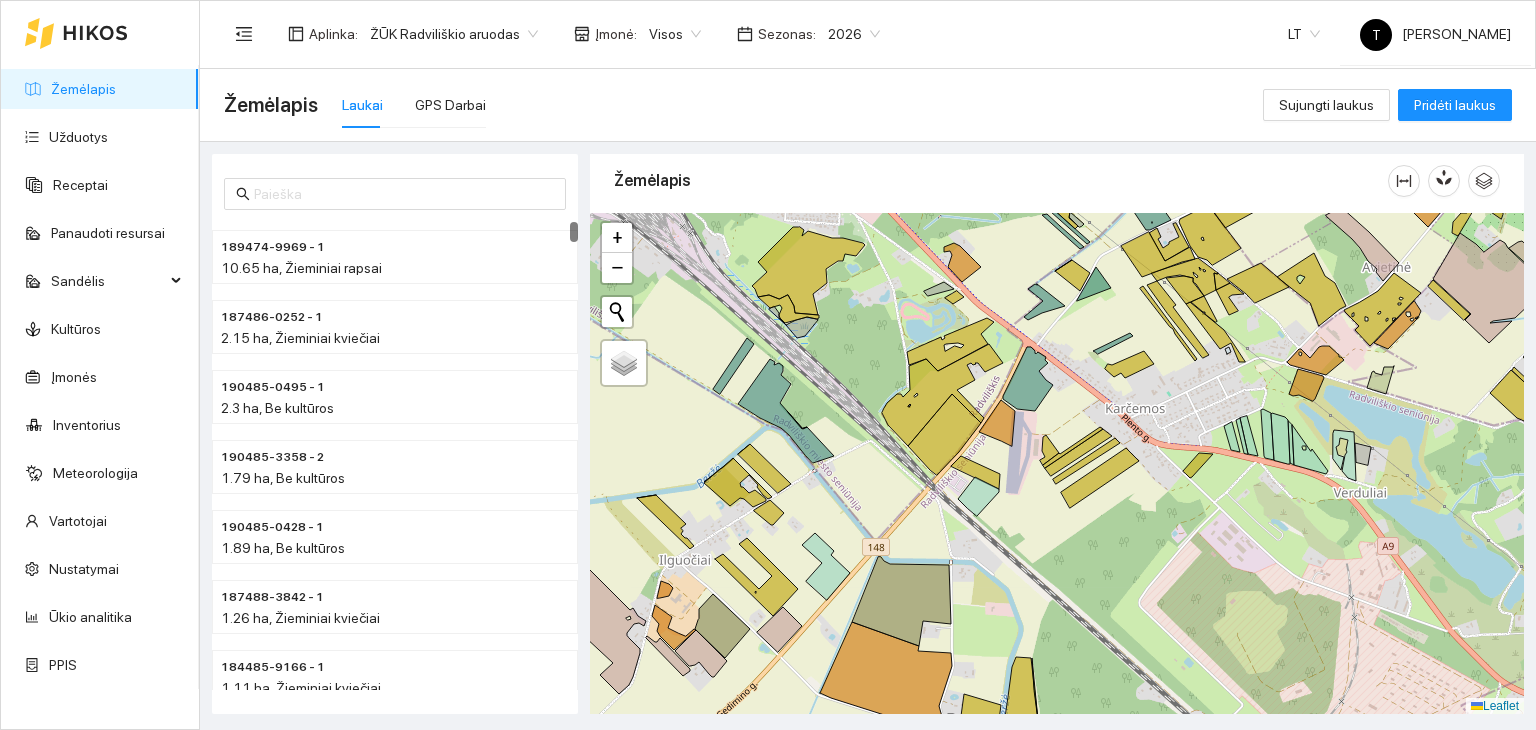 click on "+ −   Nieko nerasta. Bandykite dar kartą.  Žemėlapis  Palydovas  Leaflet" at bounding box center (1057, 464) 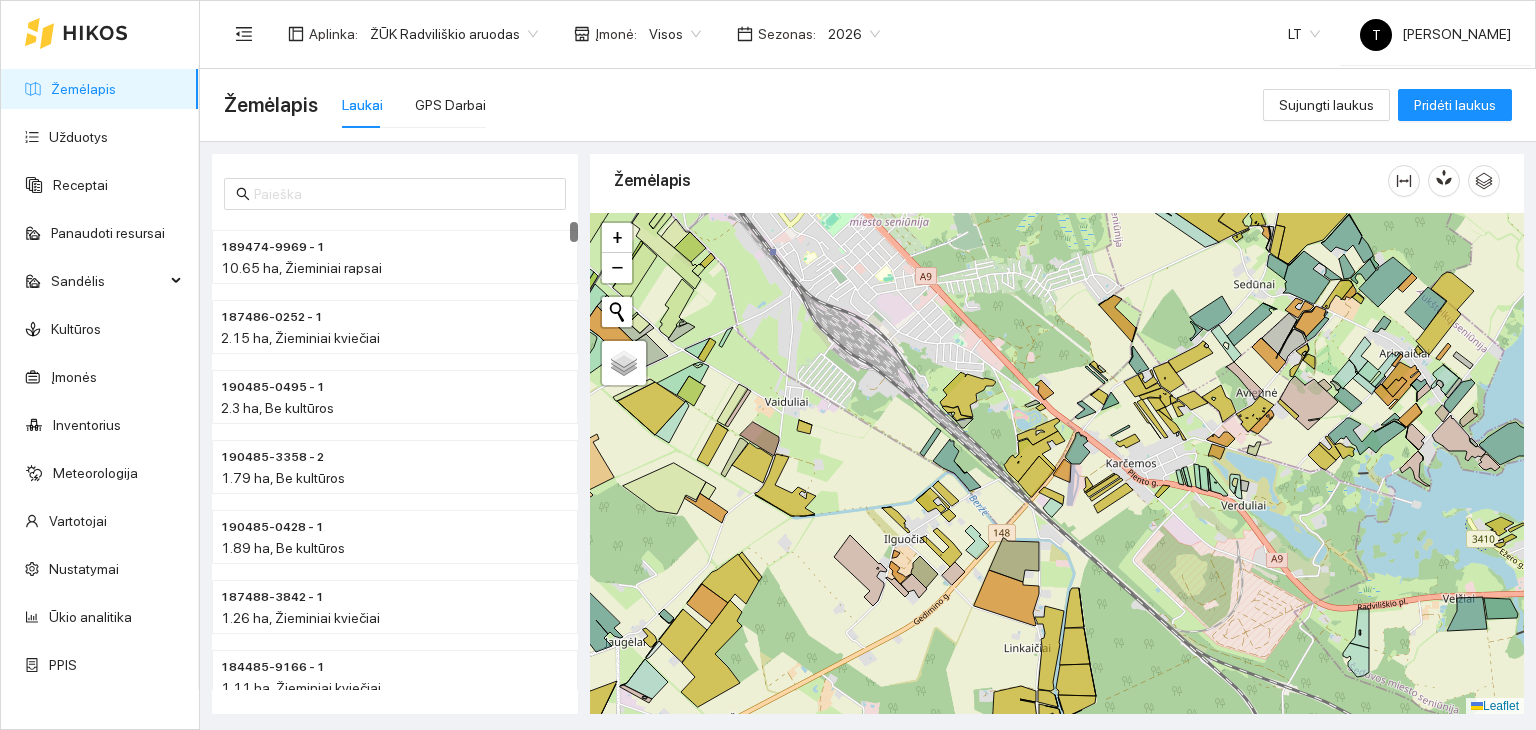 click on "Žemėlapis" at bounding box center (83, 89) 